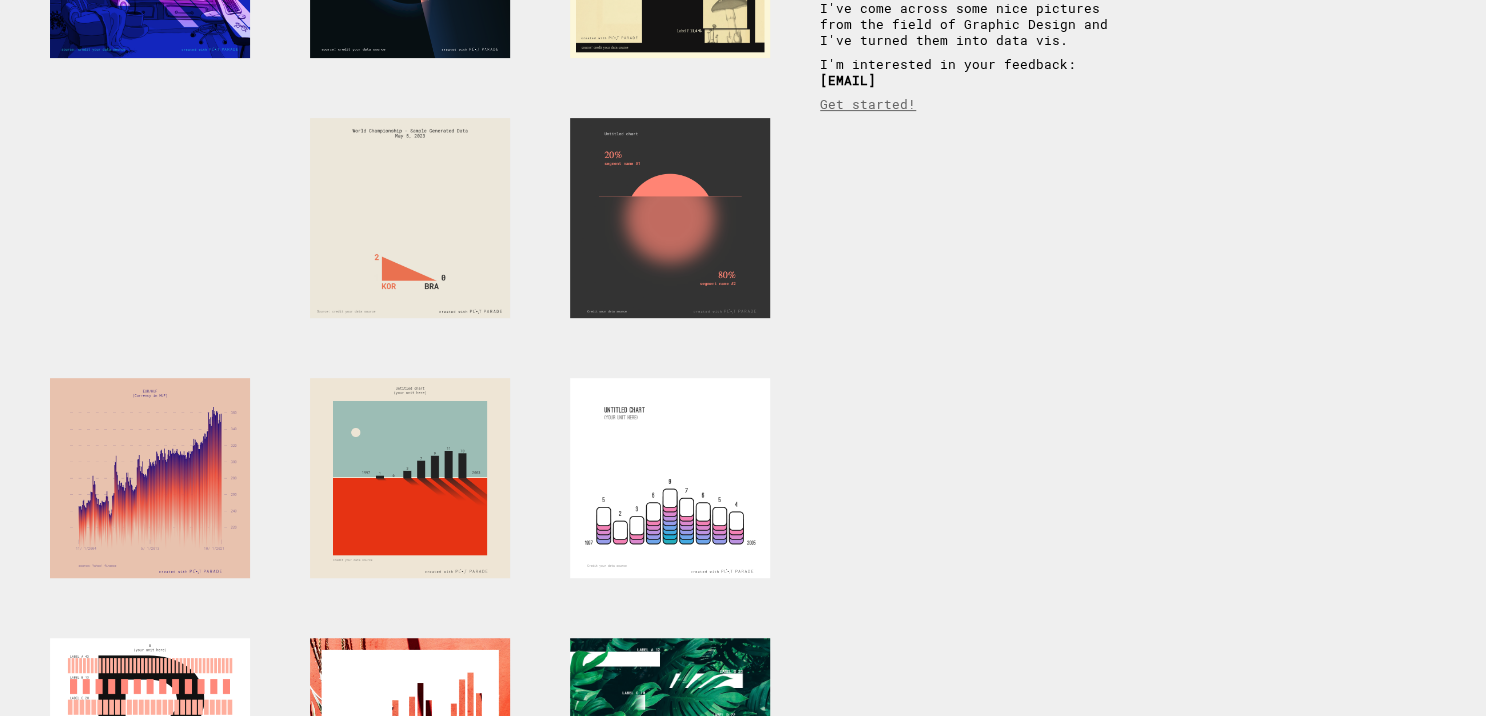 scroll, scrollTop: 287, scrollLeft: 0, axis: vertical 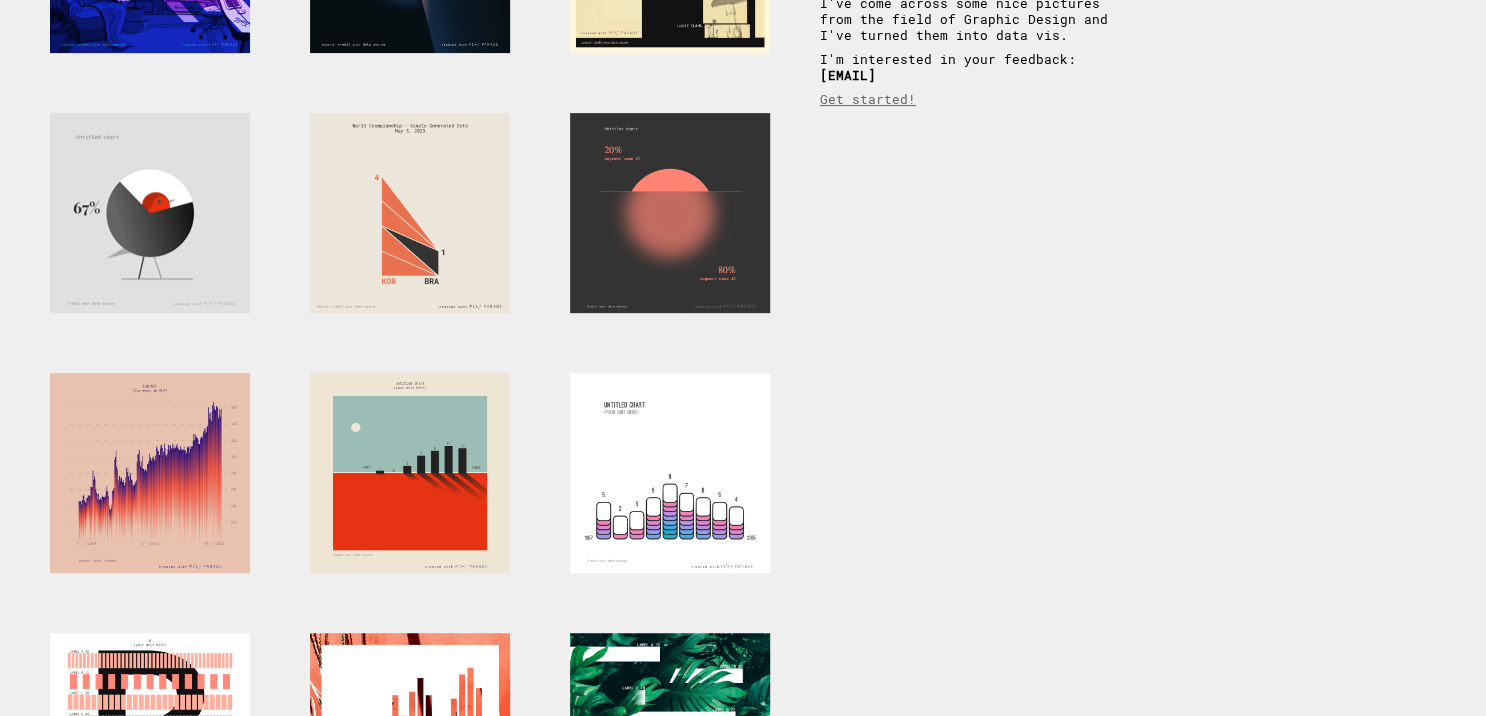 click at bounding box center (150, 213) 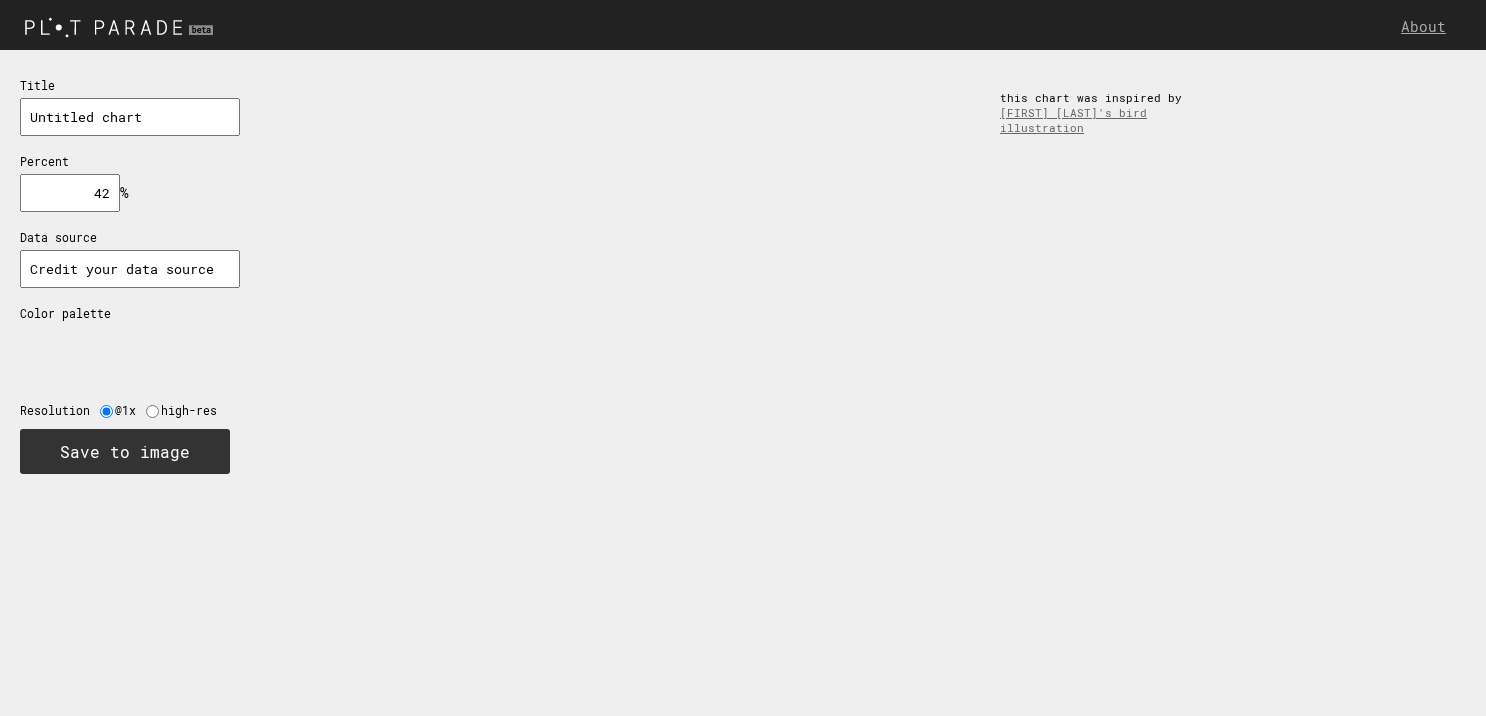 scroll, scrollTop: 0, scrollLeft: 0, axis: both 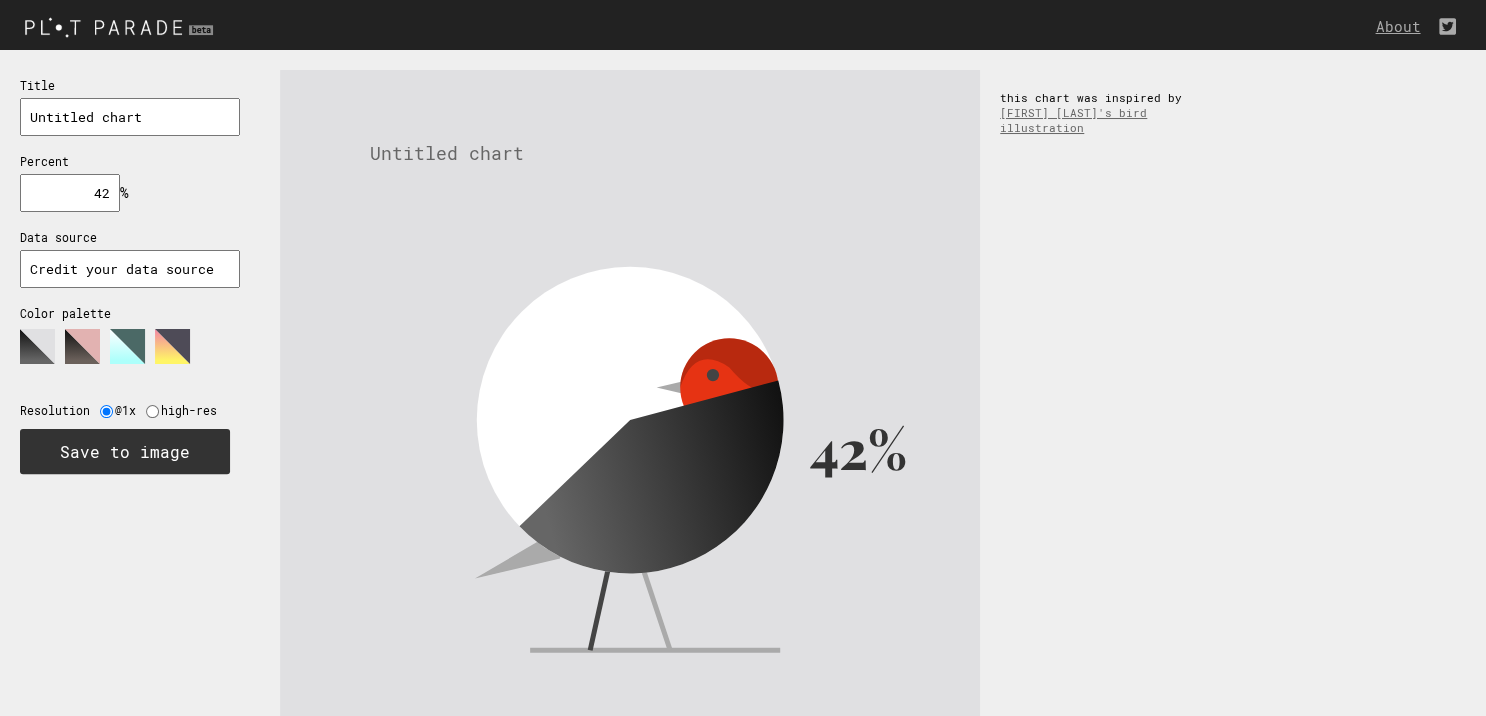 click at bounding box center [37, 346] 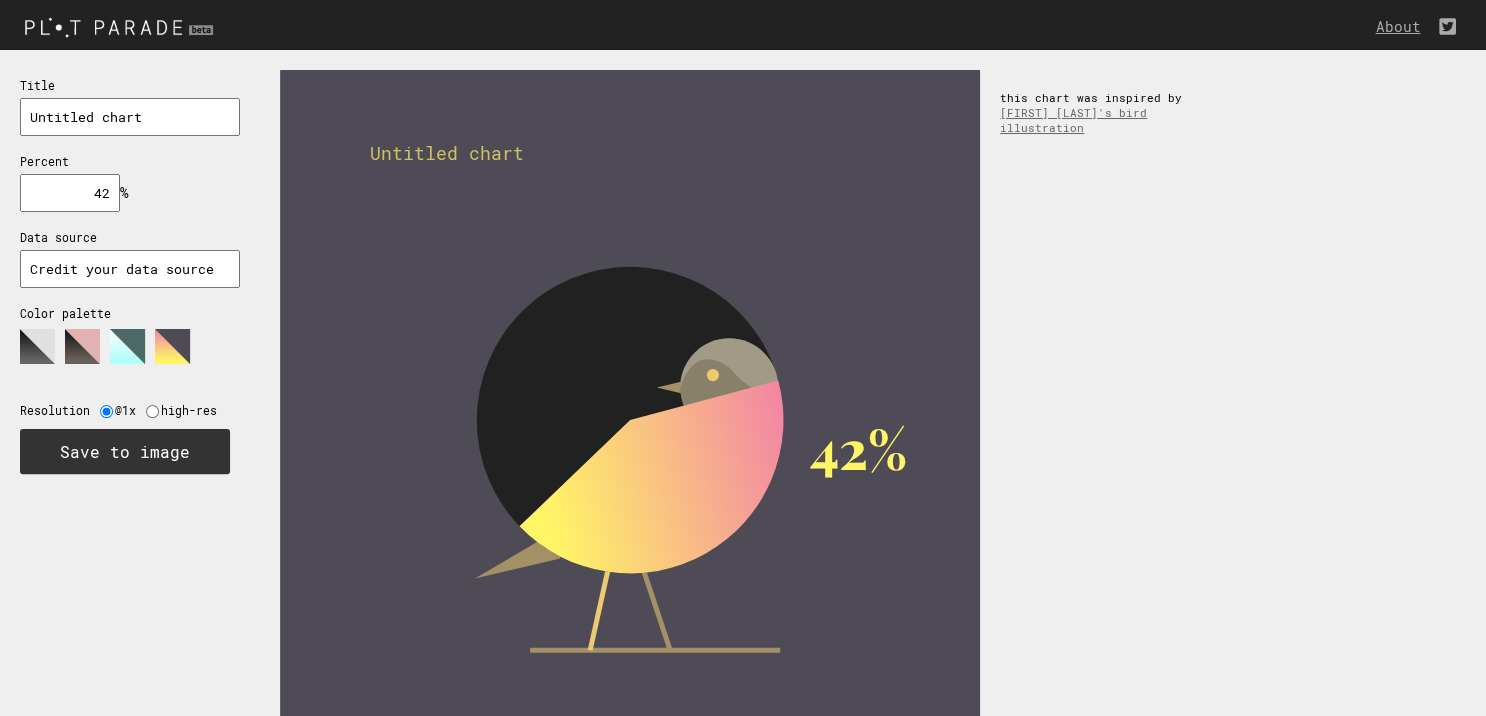 click at bounding box center [37, 346] 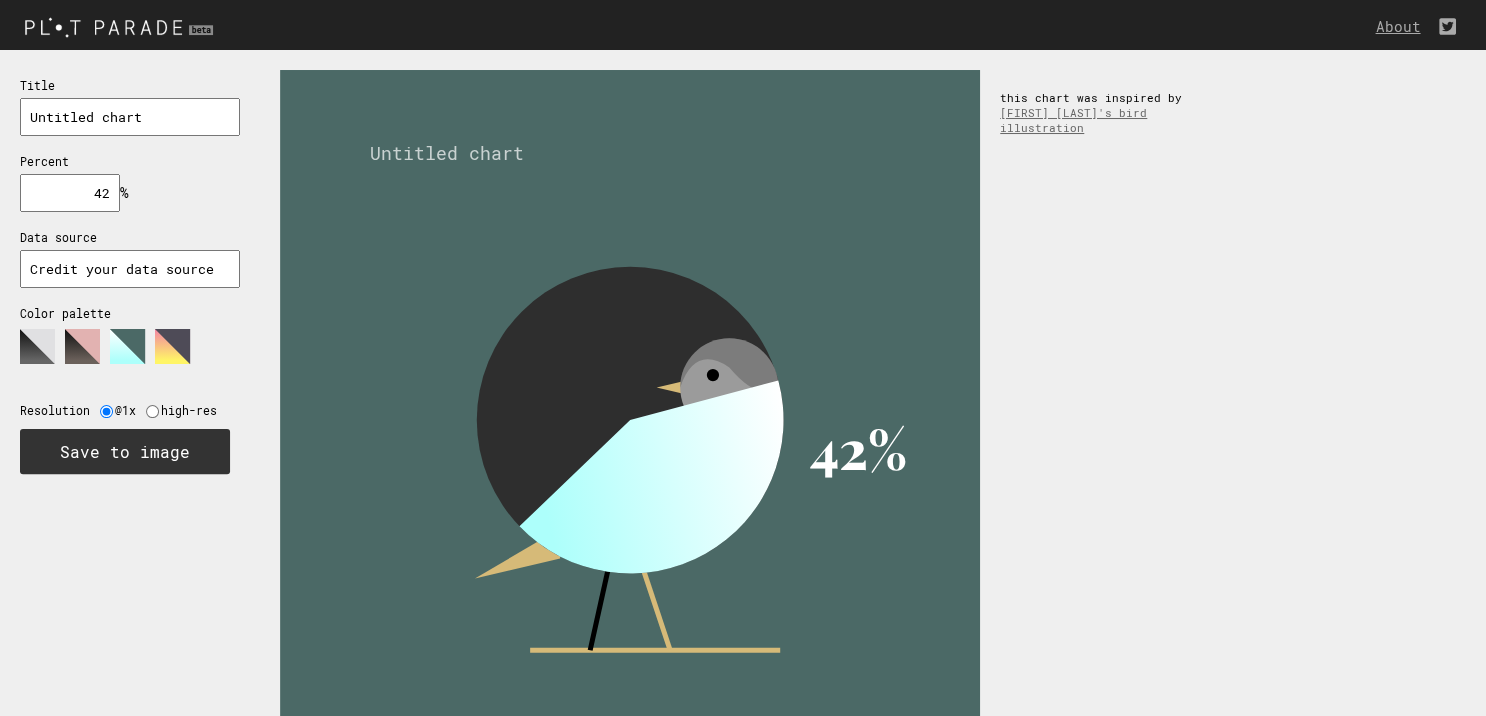 click at bounding box center [37, 346] 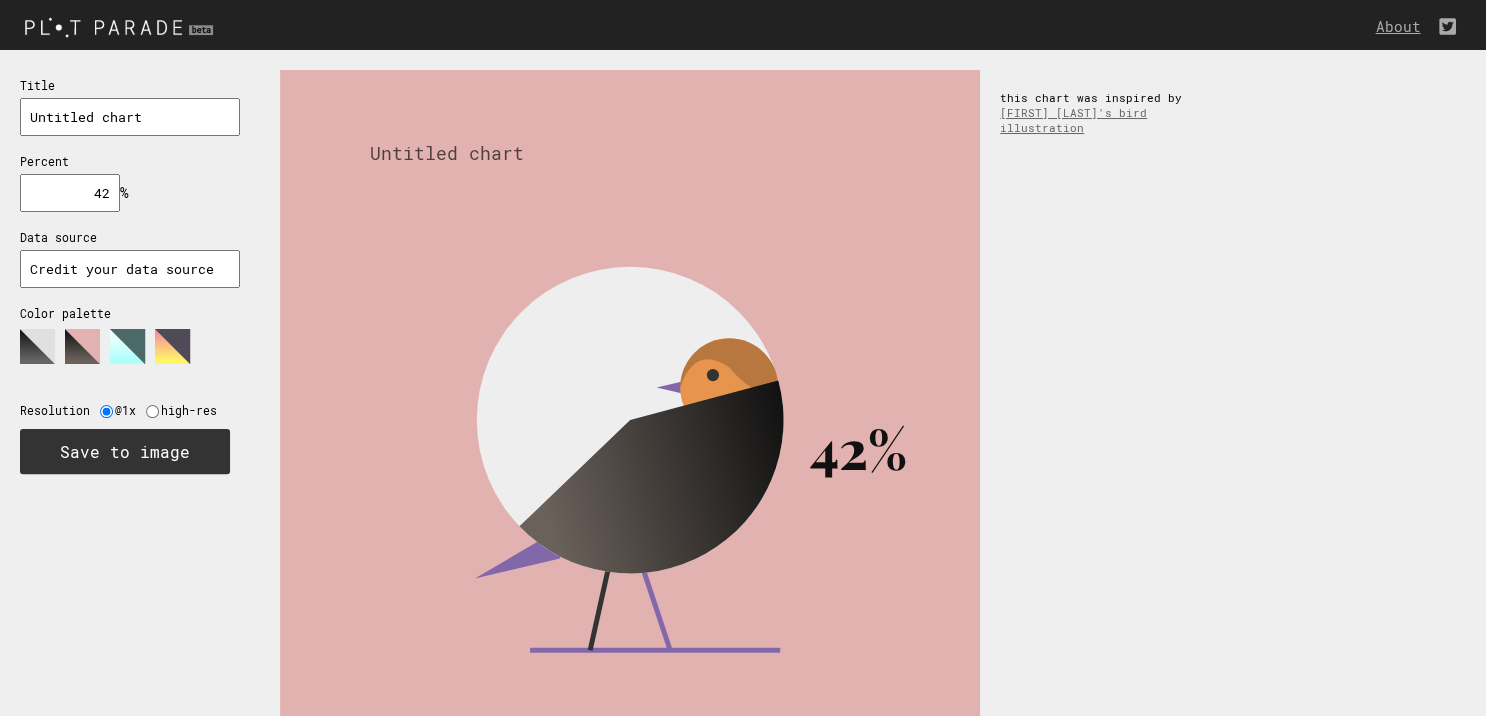 click at bounding box center [120, 354] 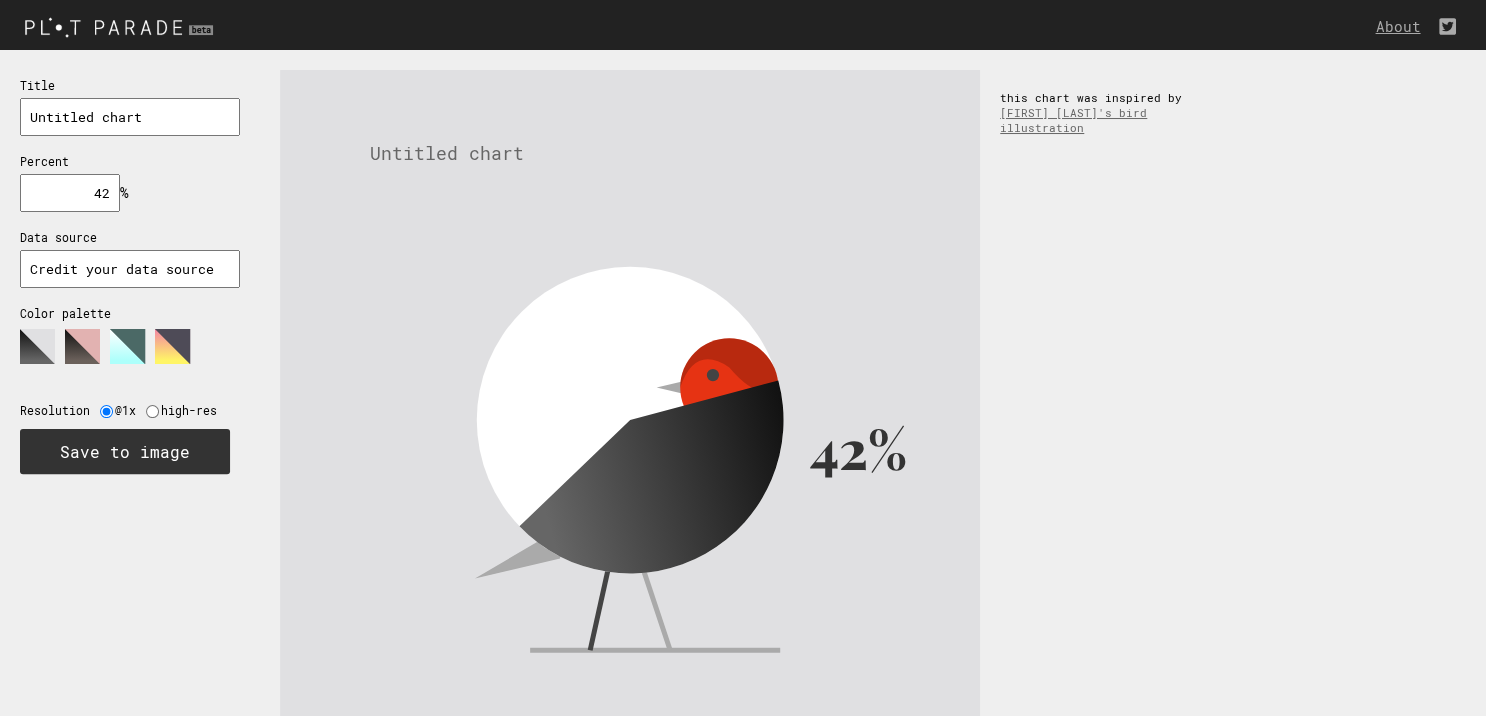 click at bounding box center [37, 346] 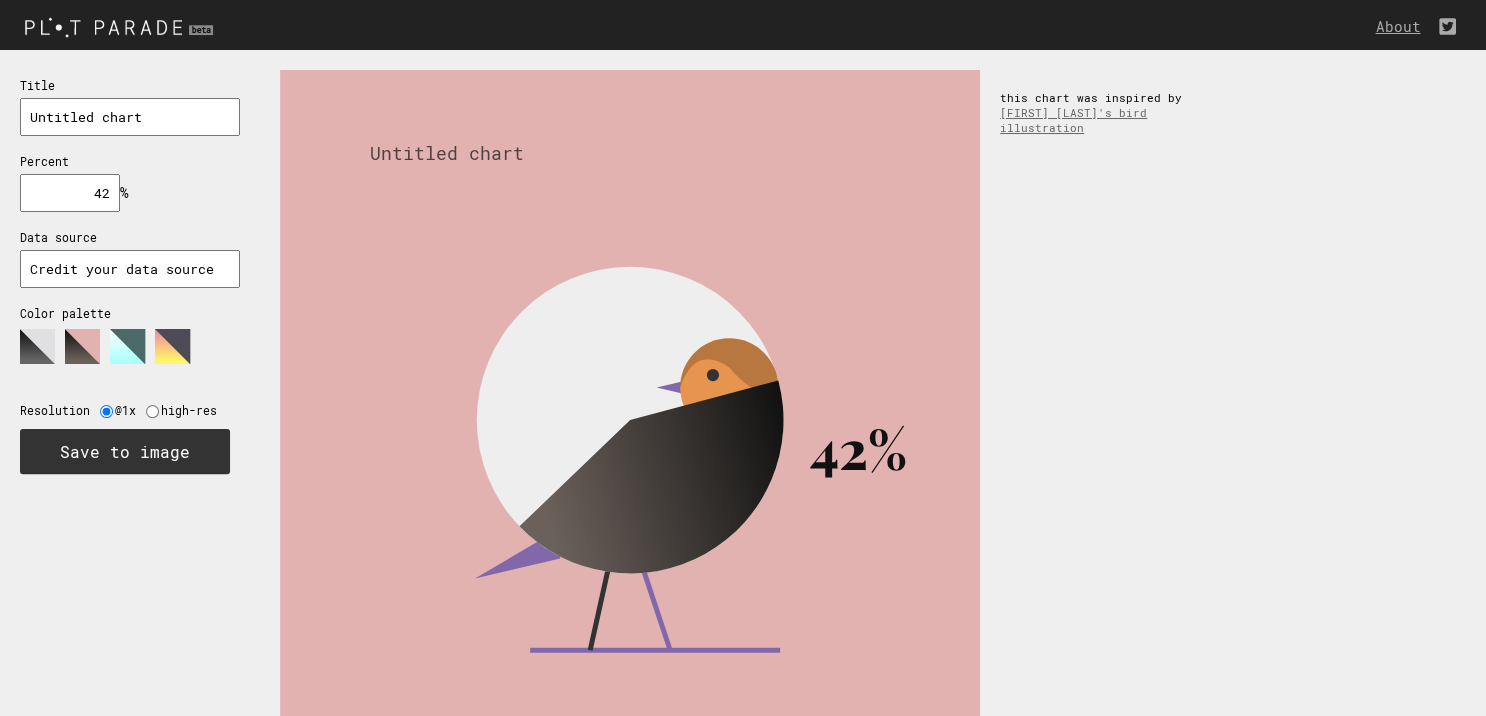 click at bounding box center (37, 346) 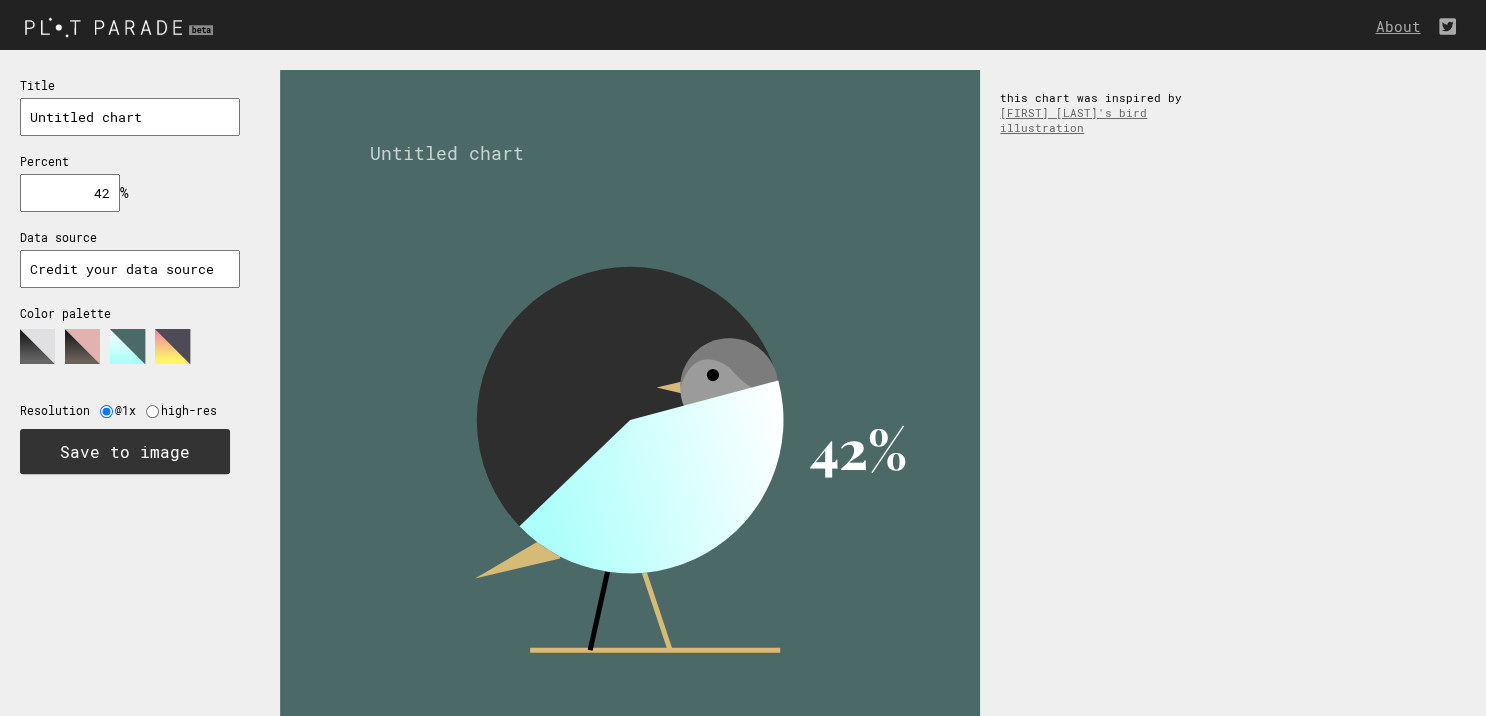click at bounding box center [37, 346] 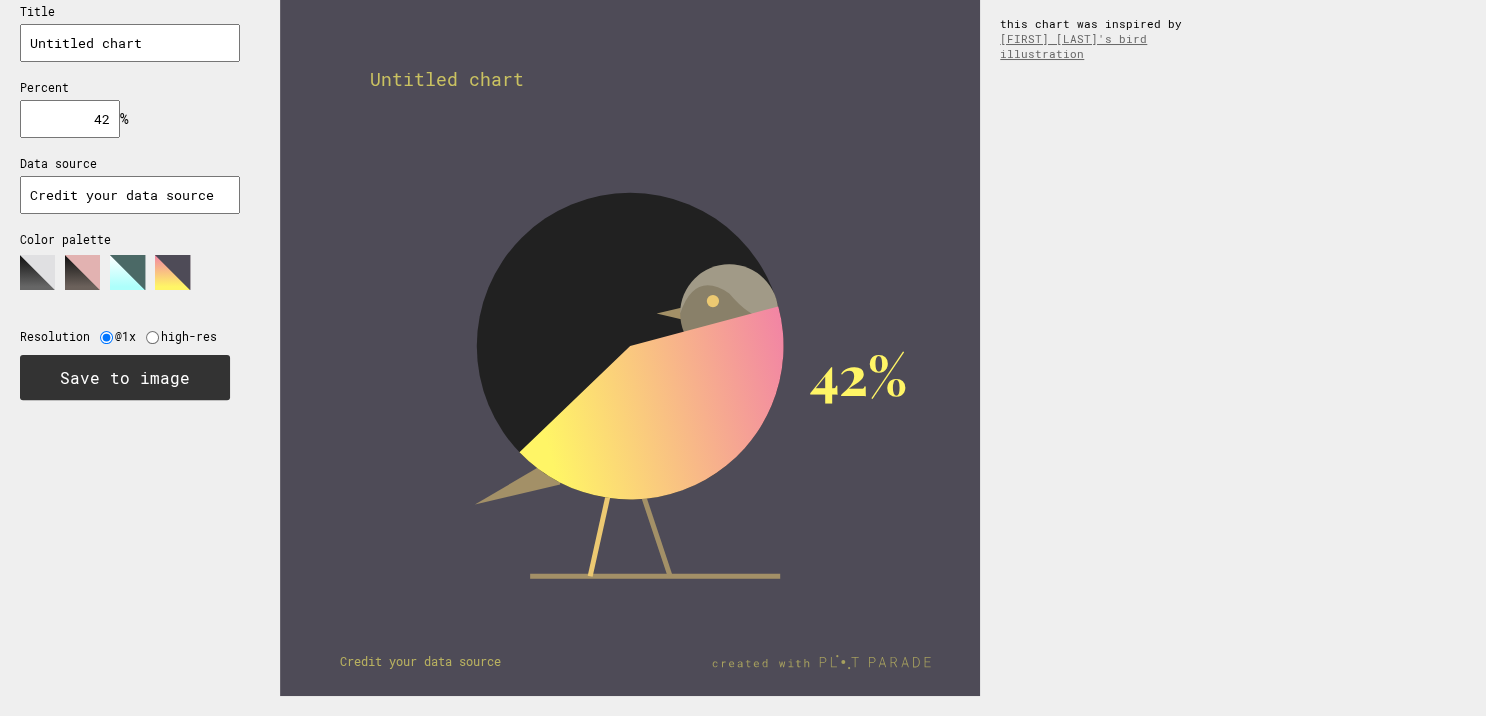 scroll, scrollTop: 0, scrollLeft: 0, axis: both 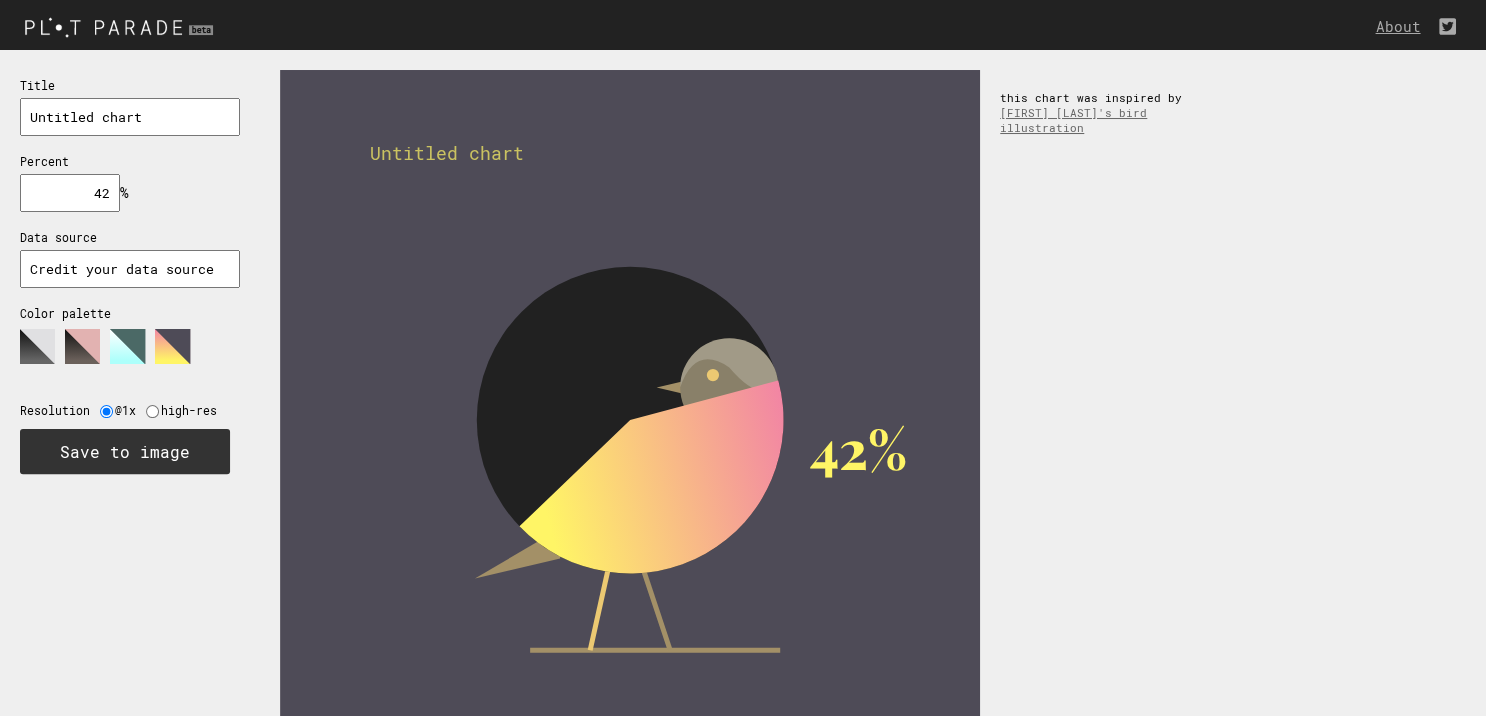 click at bounding box center (120, 354) 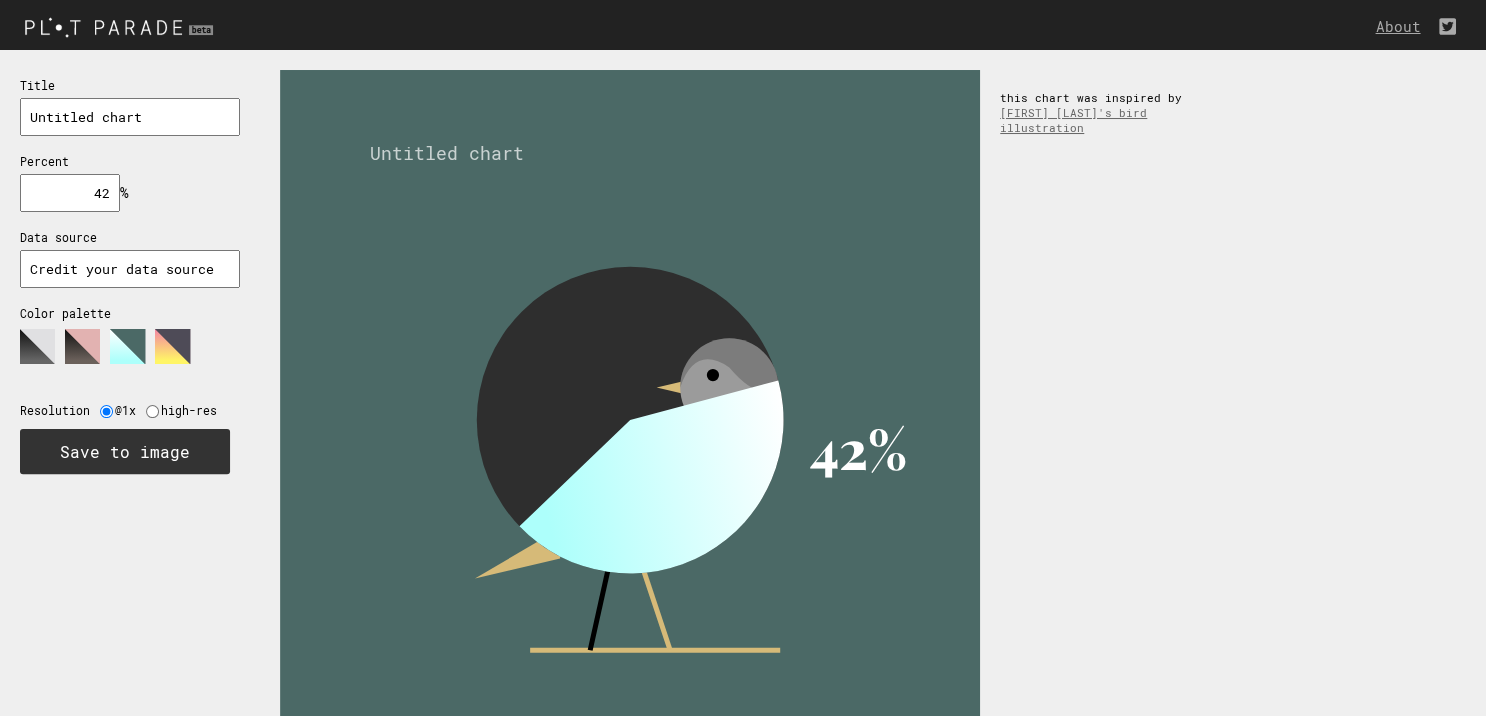 drag, startPoint x: 86, startPoint y: 198, endPoint x: 187, endPoint y: 210, distance: 101.71037 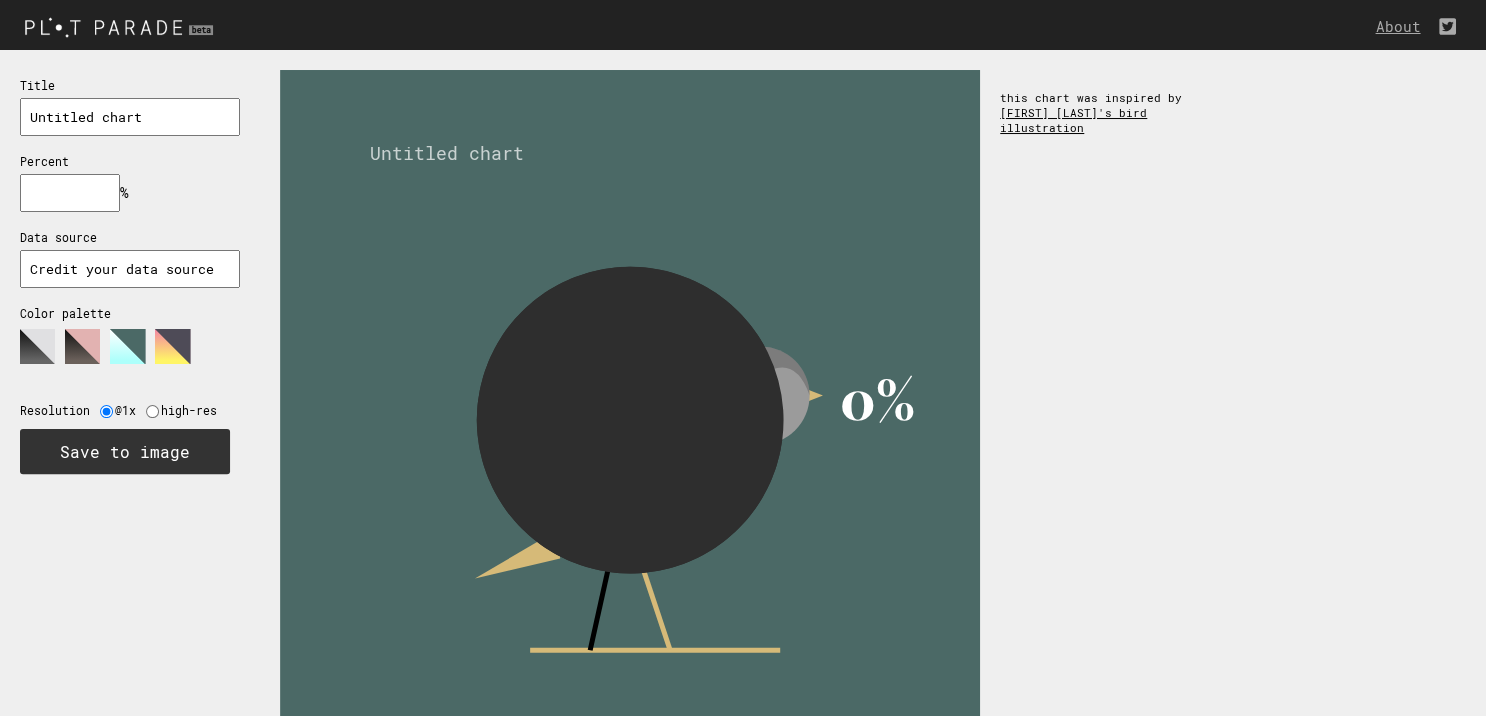 click on "[FIRST] [LAST]'s bird illustration" at bounding box center (1073, 120) 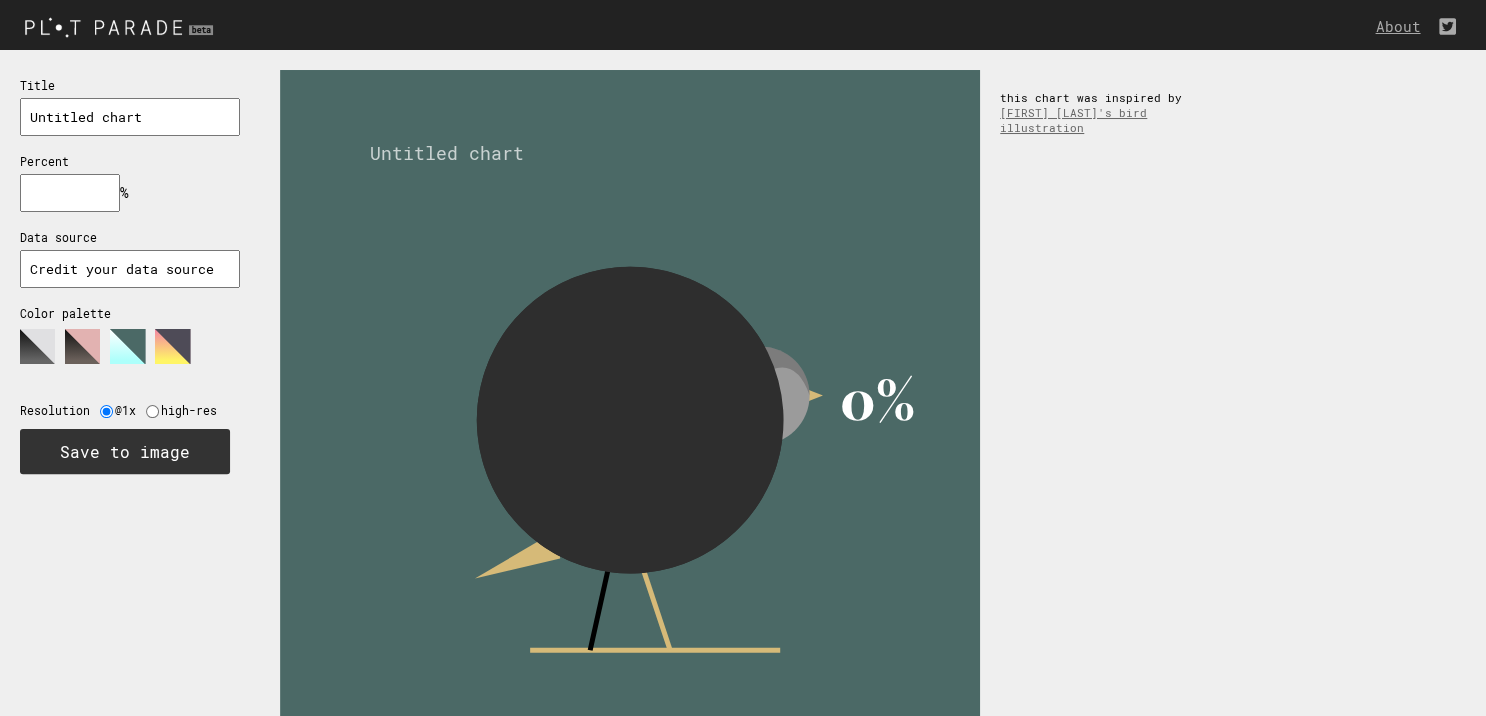 click at bounding box center (70, 193) 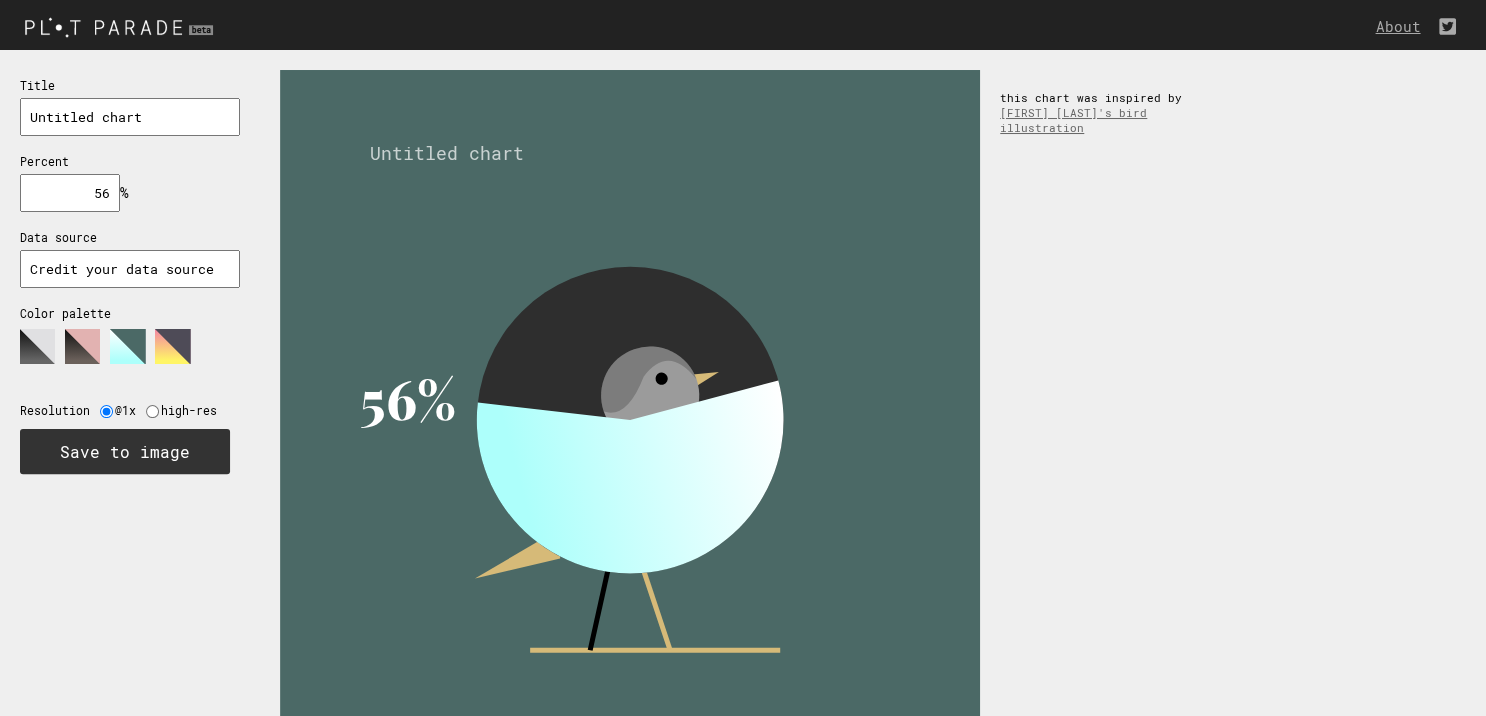 click at bounding box center [37, 346] 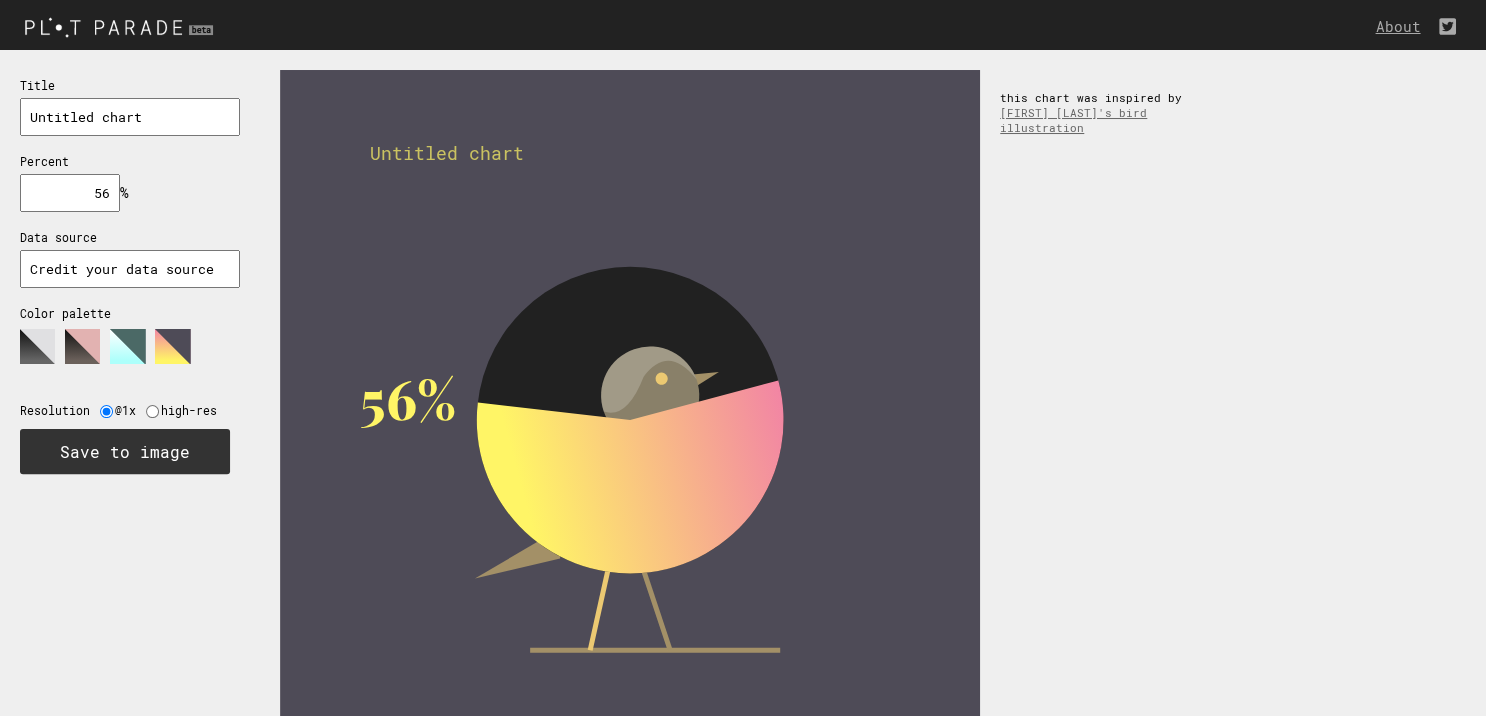 drag, startPoint x: 93, startPoint y: 186, endPoint x: 175, endPoint y: 201, distance: 83.360664 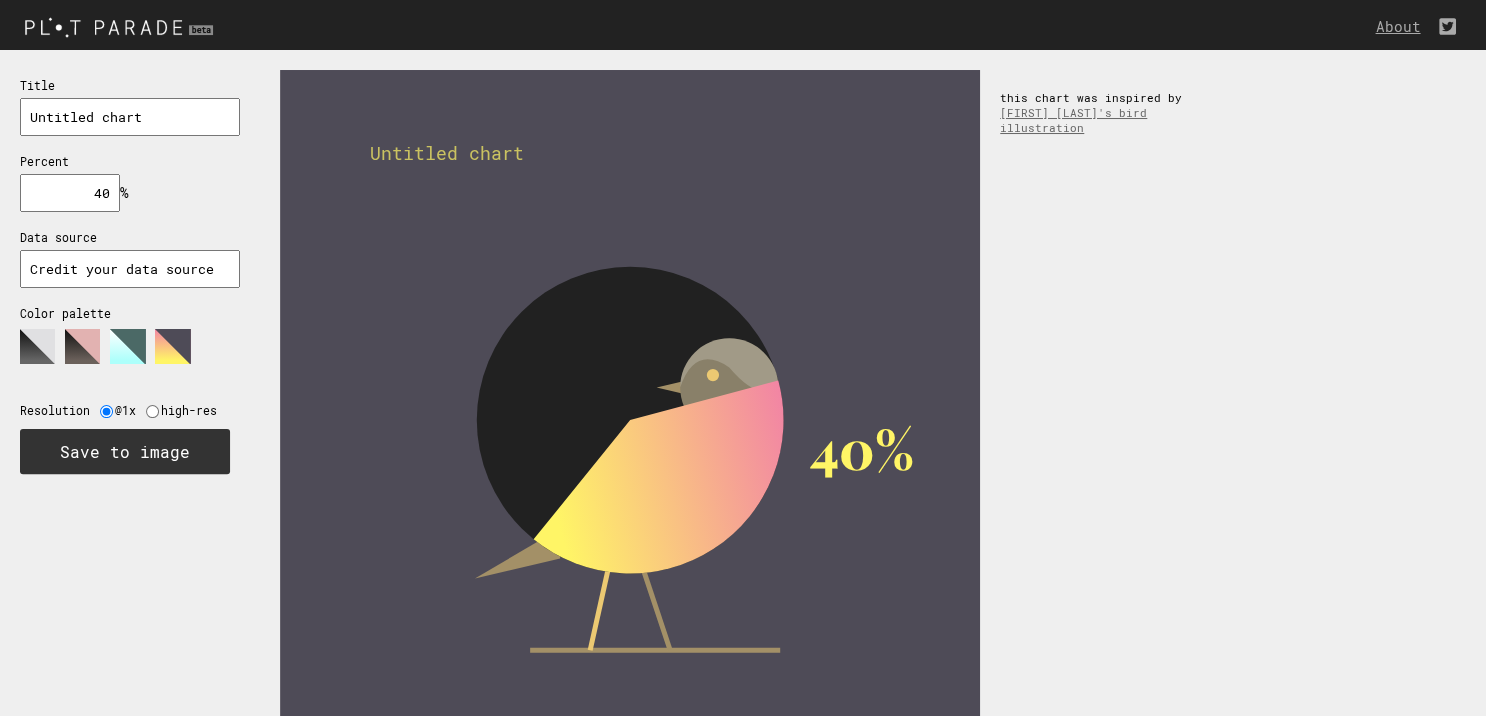 click at bounding box center (37, 346) 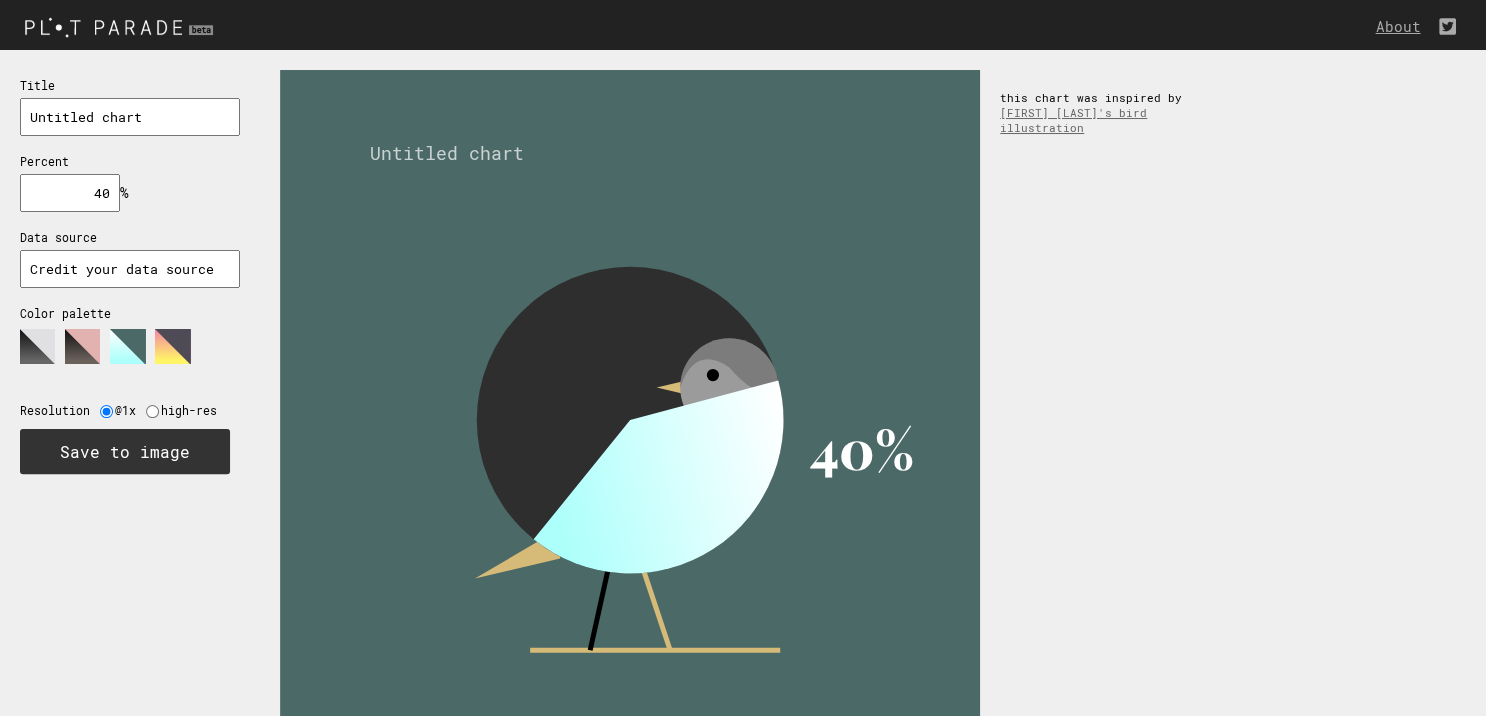 click at bounding box center [37, 346] 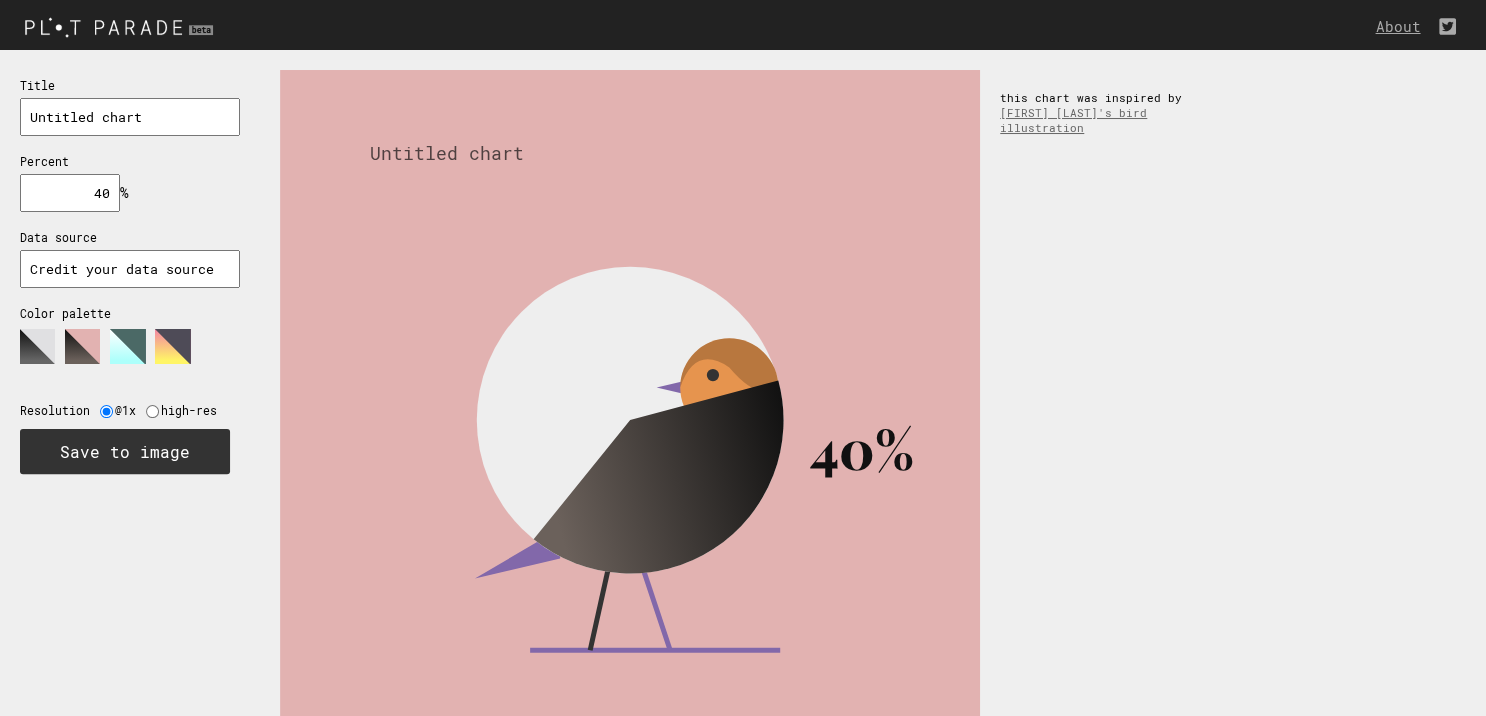 click at bounding box center [37, 346] 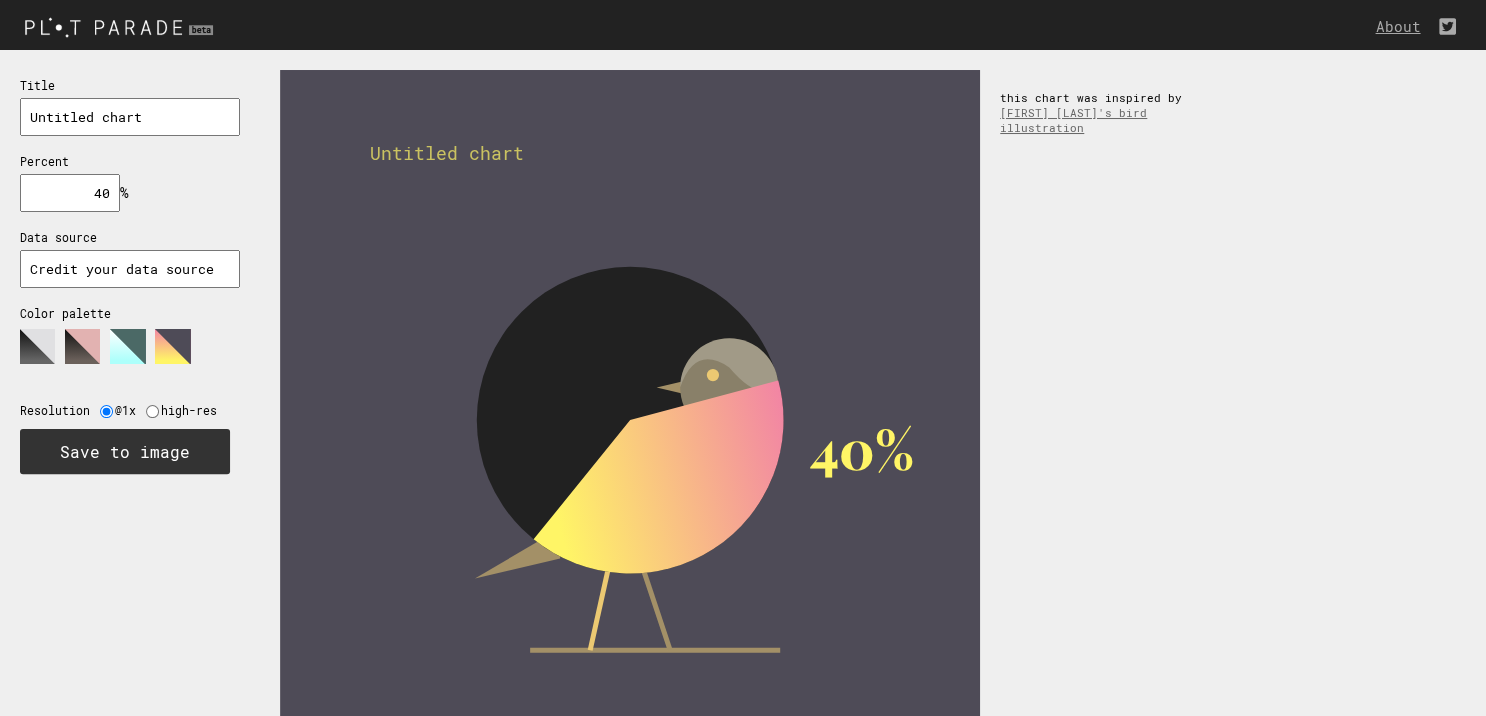 drag, startPoint x: 85, startPoint y: 196, endPoint x: 186, endPoint y: 187, distance: 101.4002 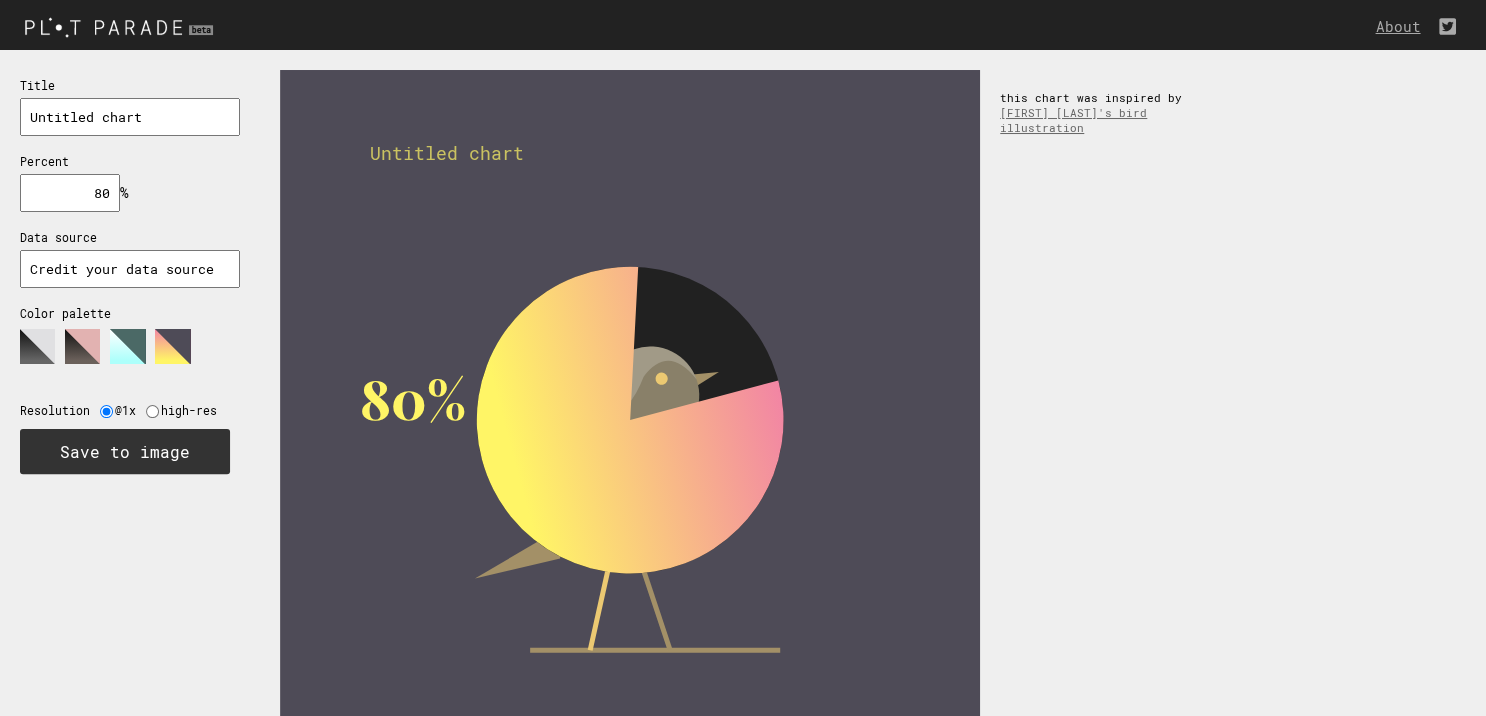 type on "80" 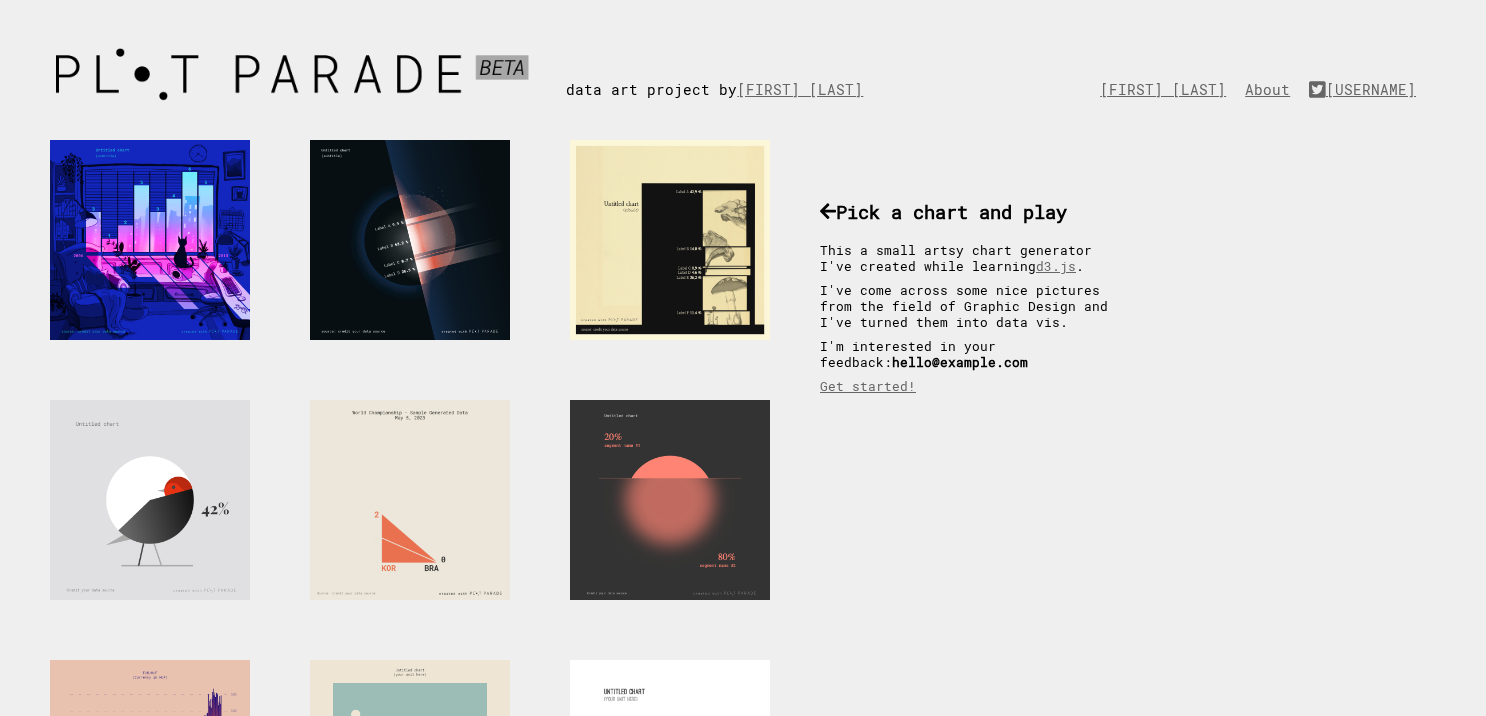 scroll, scrollTop: 287, scrollLeft: 0, axis: vertical 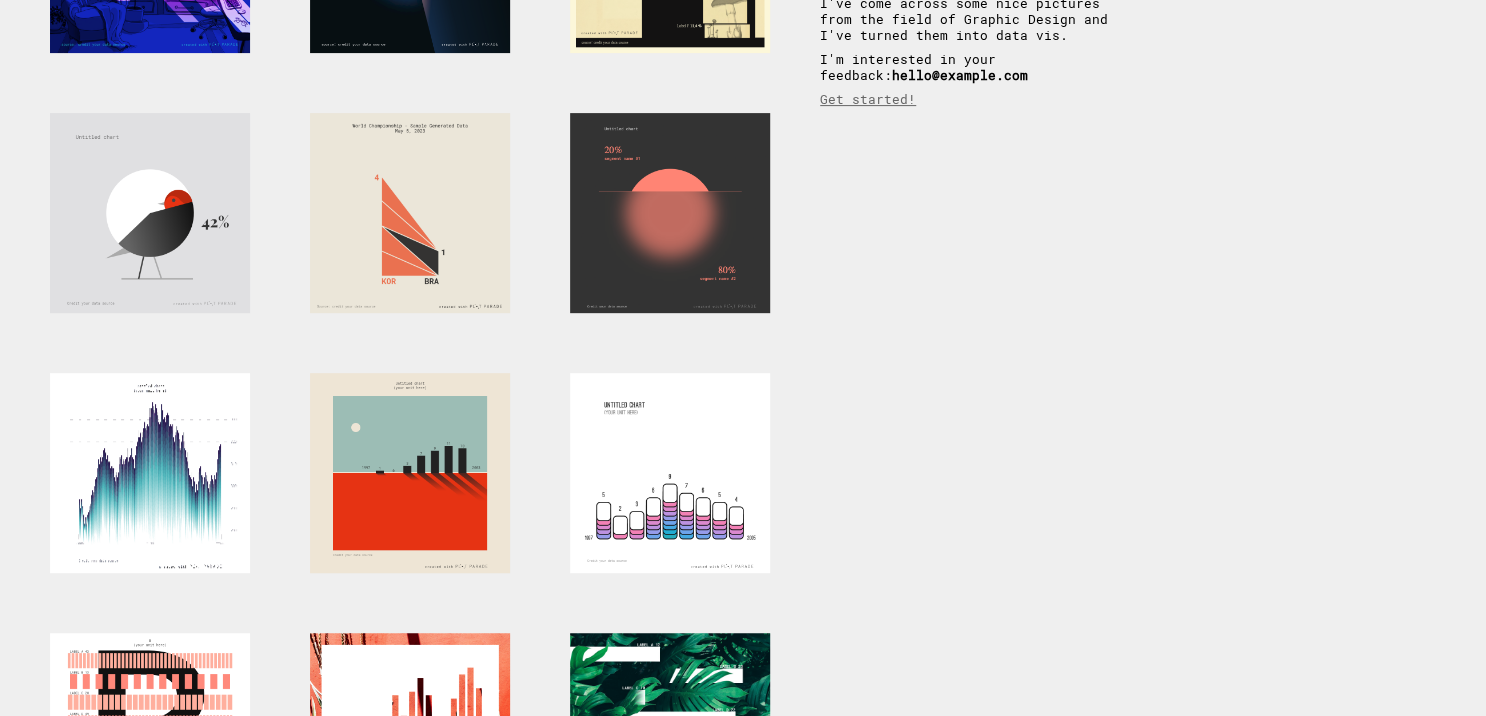 click at bounding box center (150, 473) 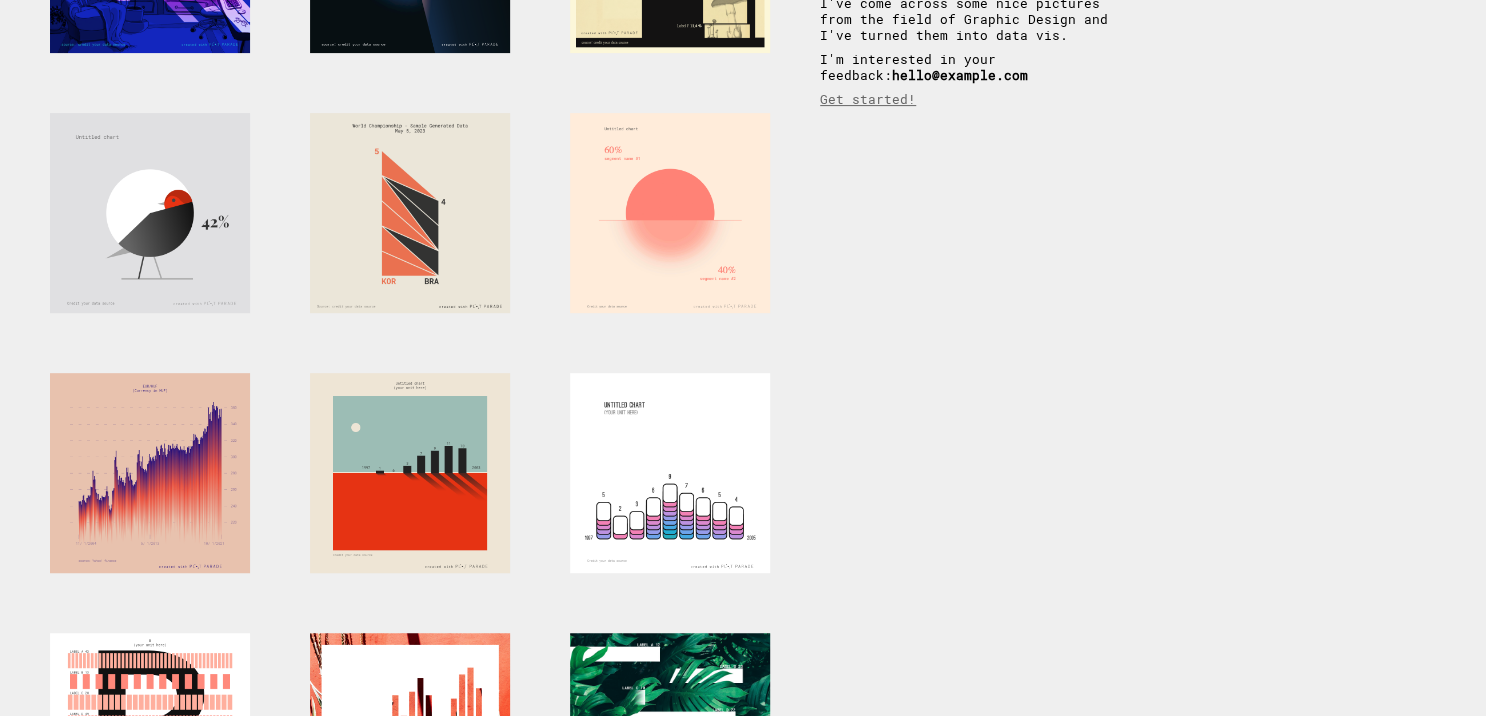 click at bounding box center (670, 213) 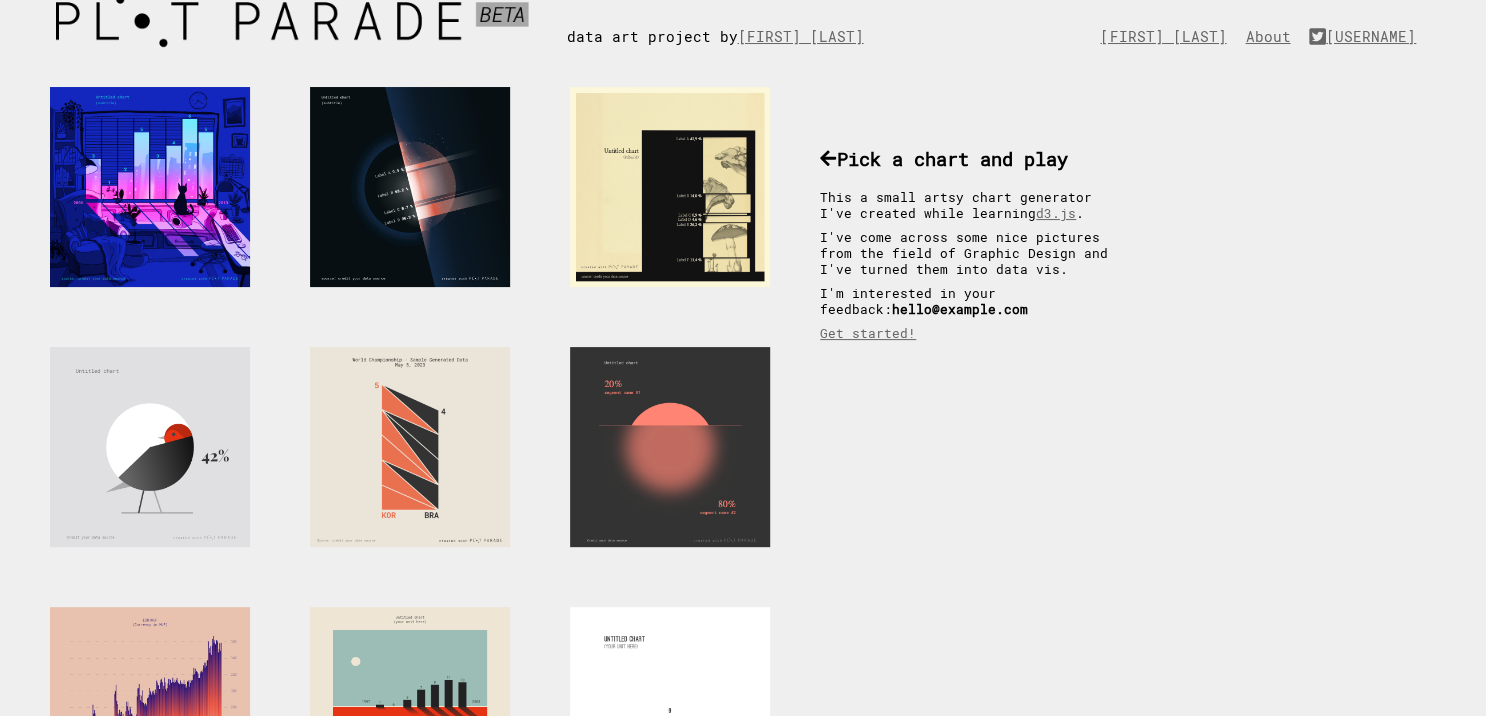 scroll, scrollTop: 52, scrollLeft: 0, axis: vertical 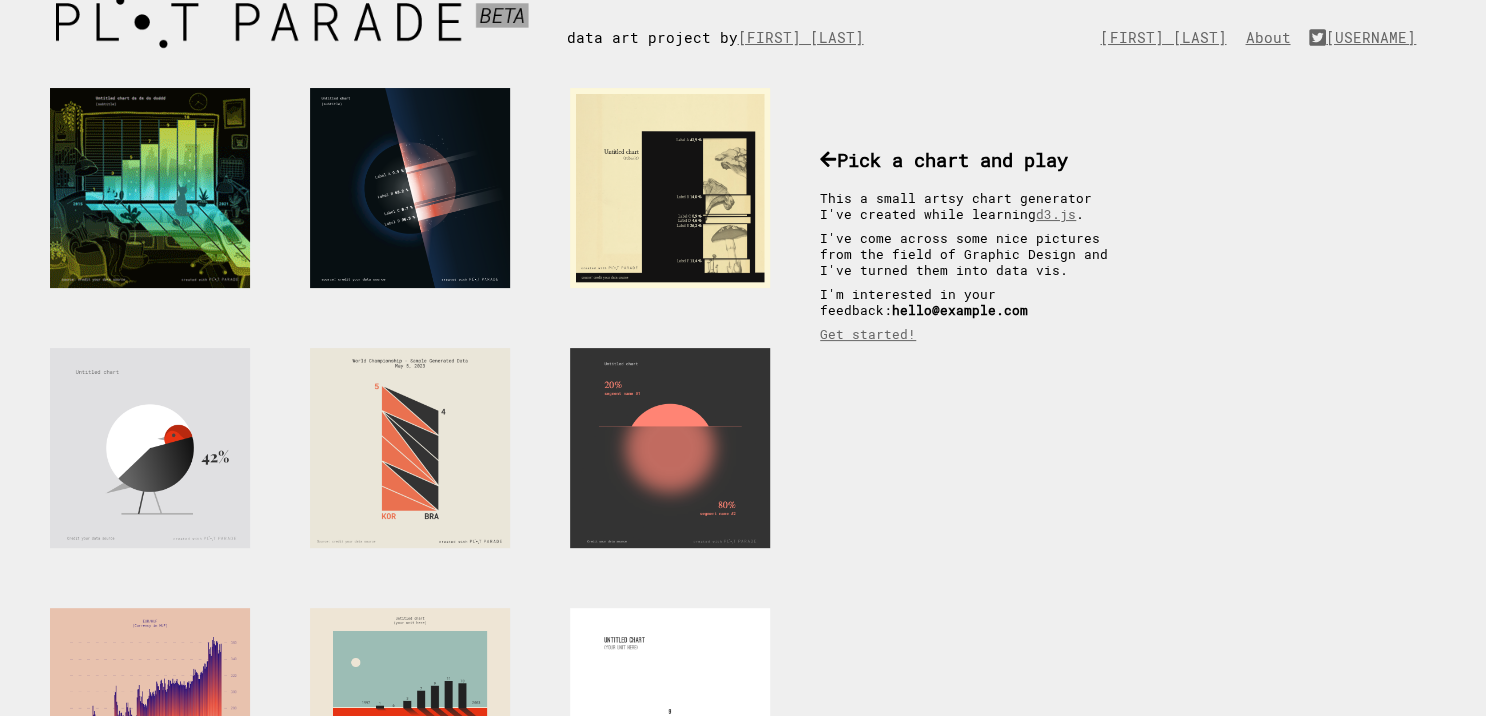 click at bounding box center (150, 188) 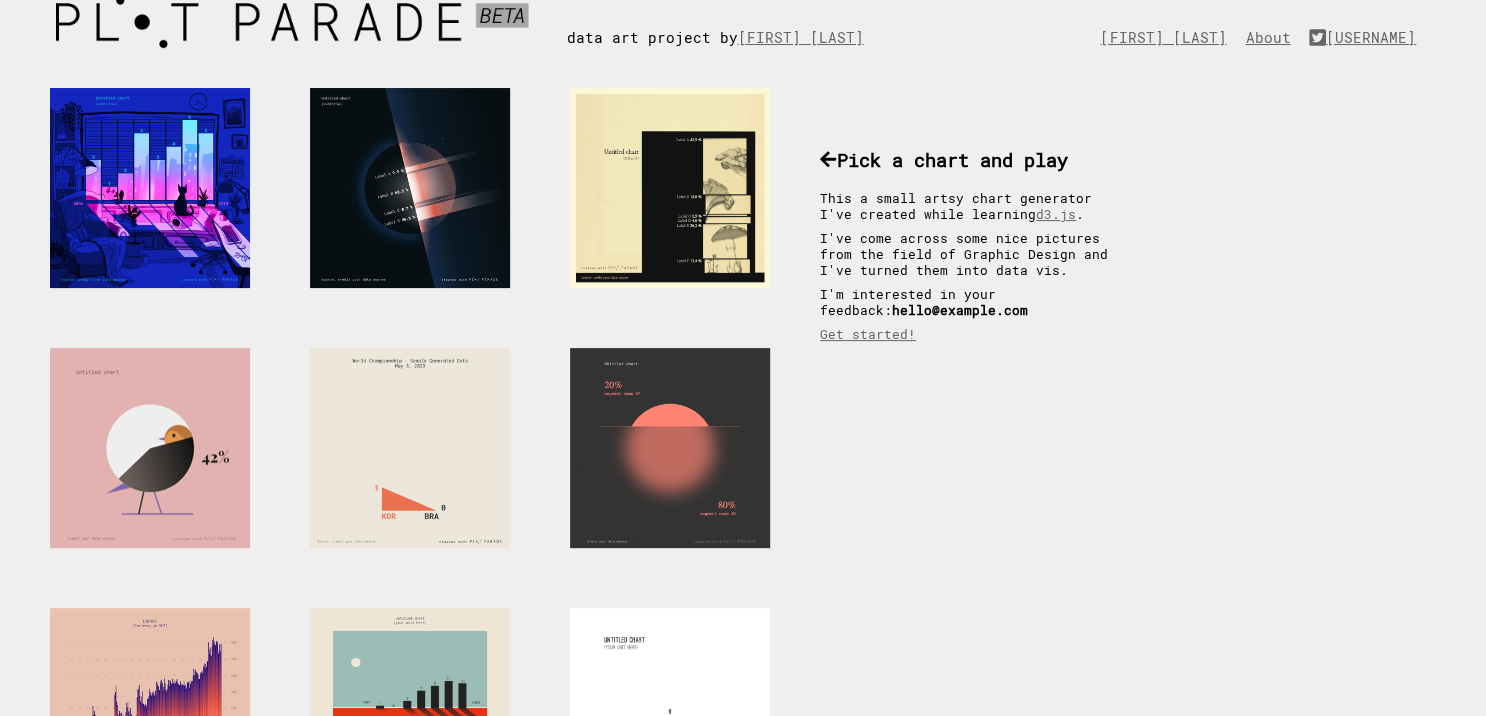 click at bounding box center (150, 448) 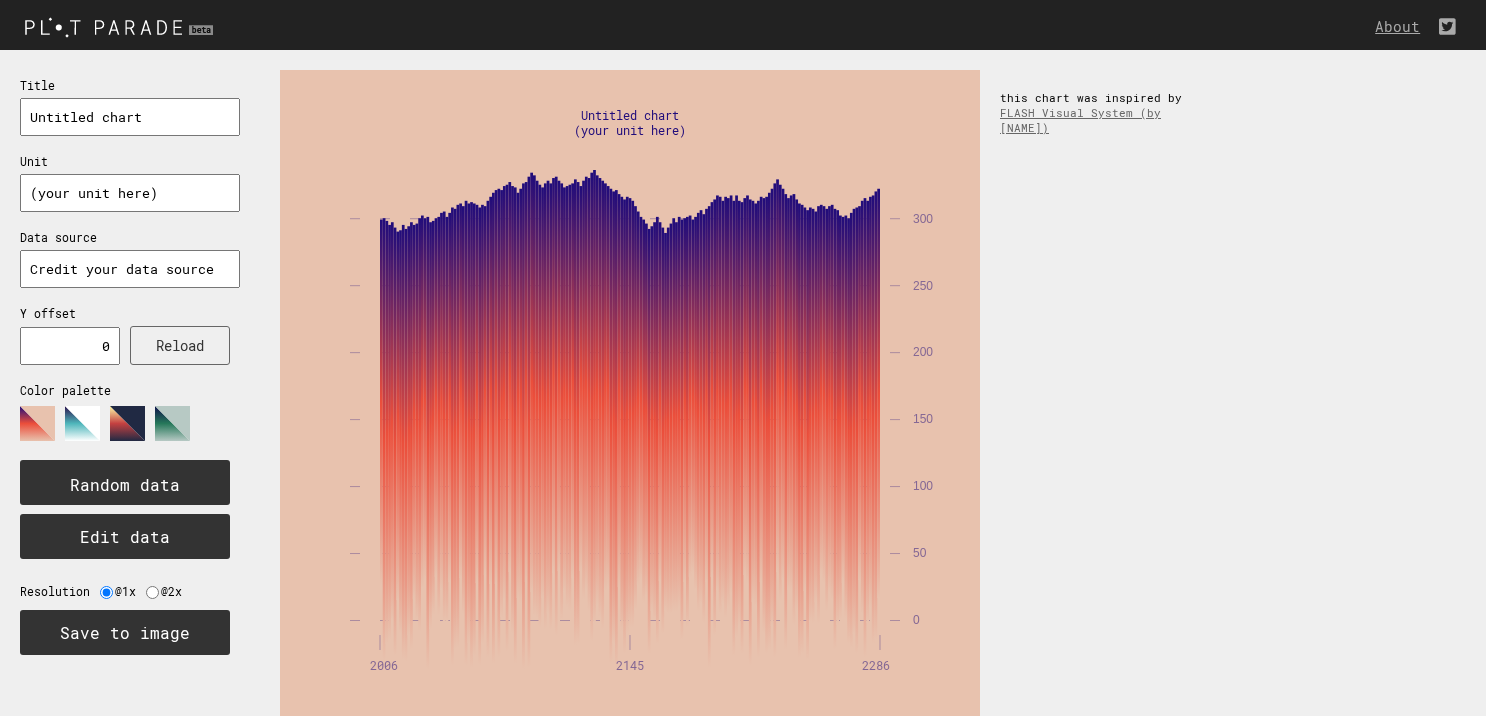 scroll, scrollTop: 0, scrollLeft: 0, axis: both 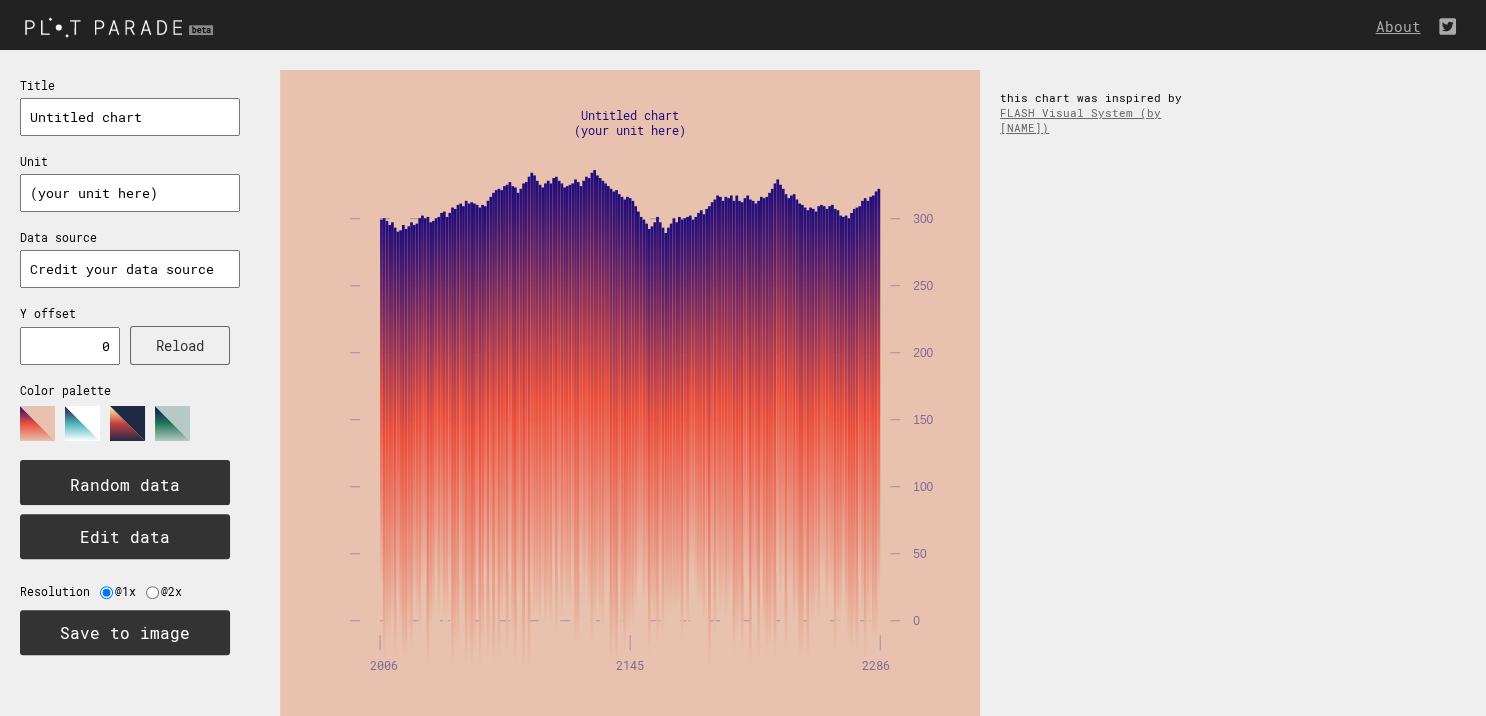 click at bounding box center (37, 423) 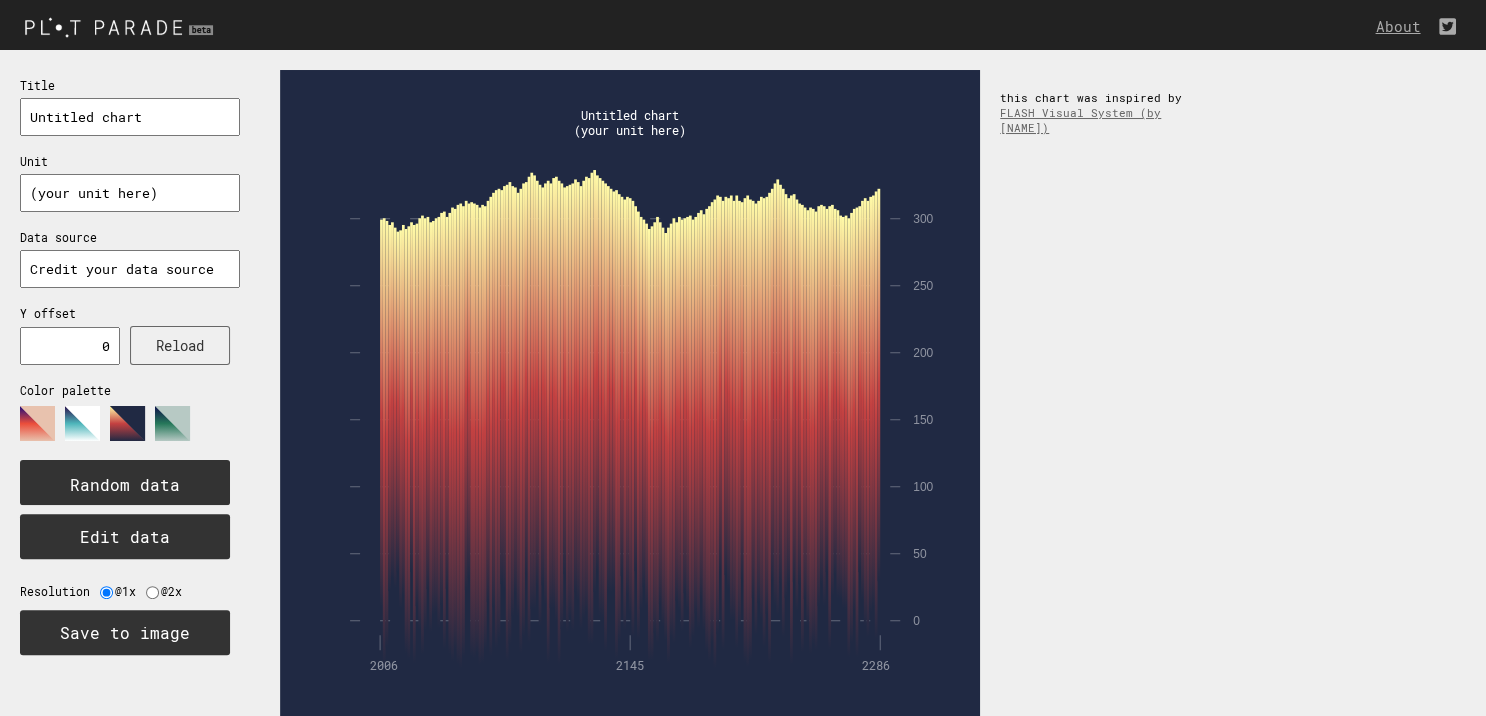 click at bounding box center [37, 423] 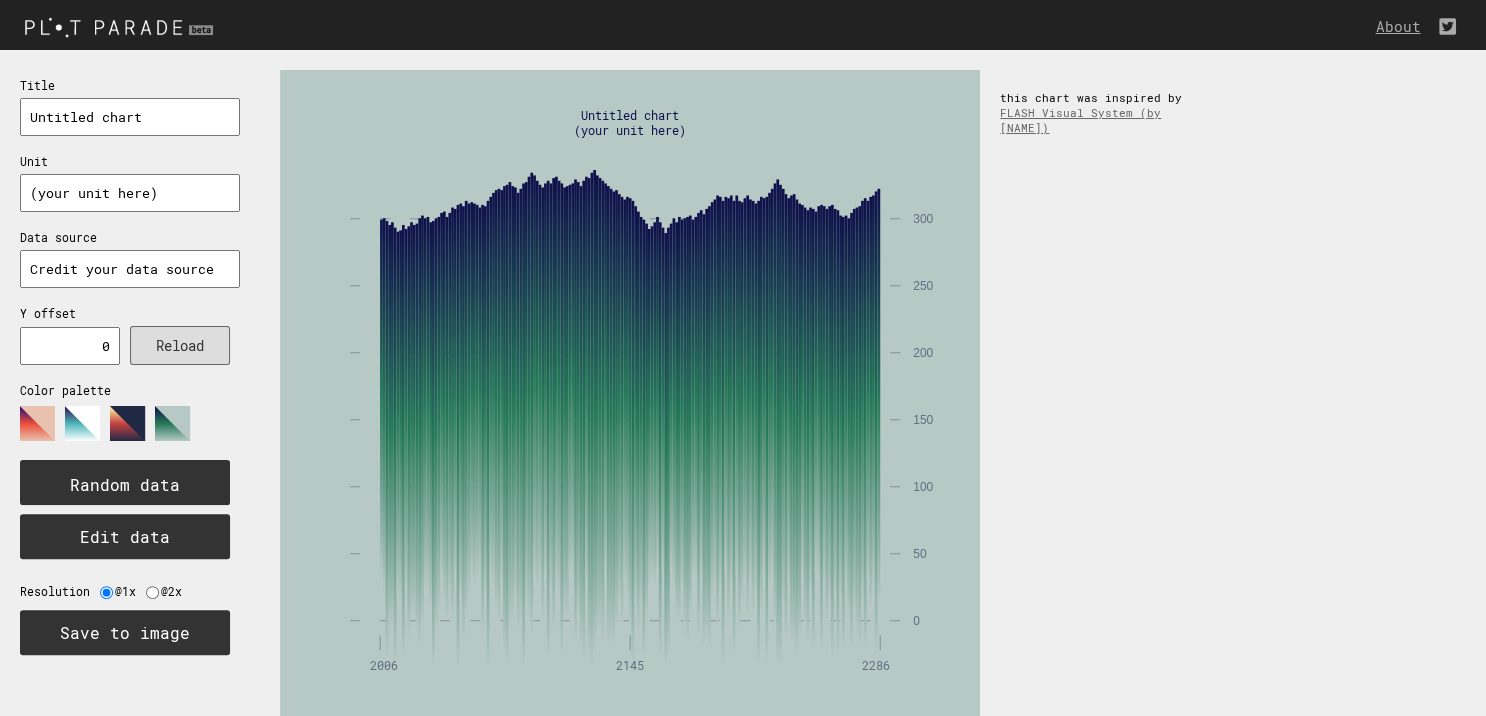 drag, startPoint x: 73, startPoint y: 336, endPoint x: 227, endPoint y: 335, distance: 154.00325 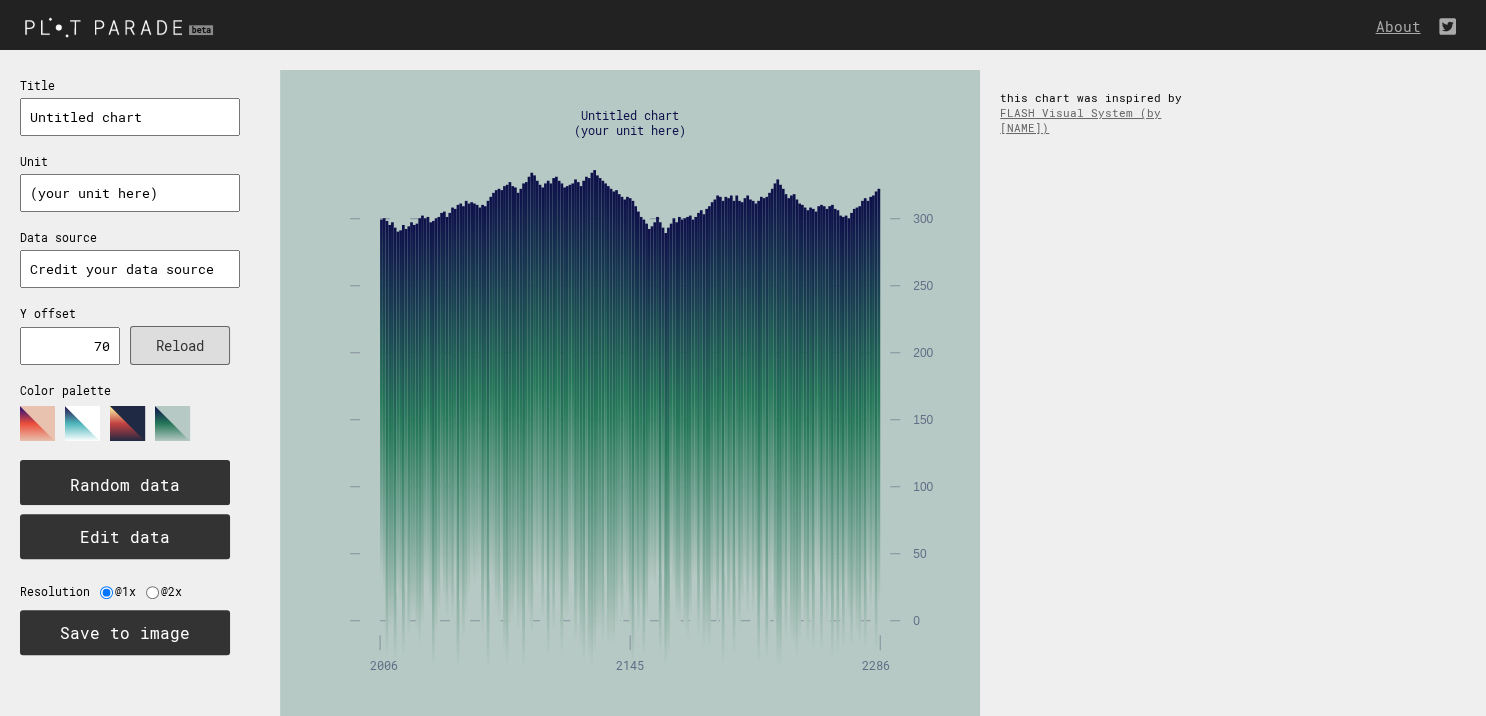 type on "70" 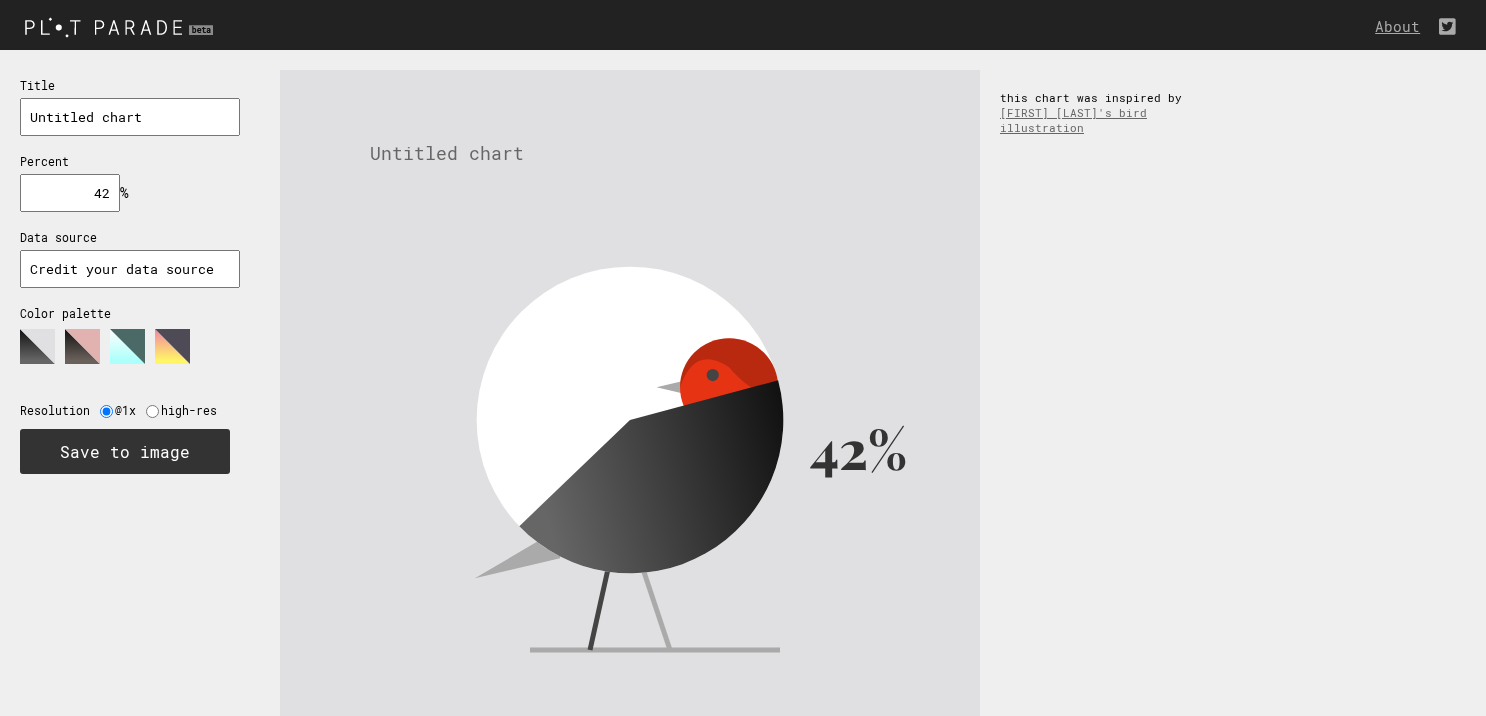 scroll, scrollTop: 0, scrollLeft: 0, axis: both 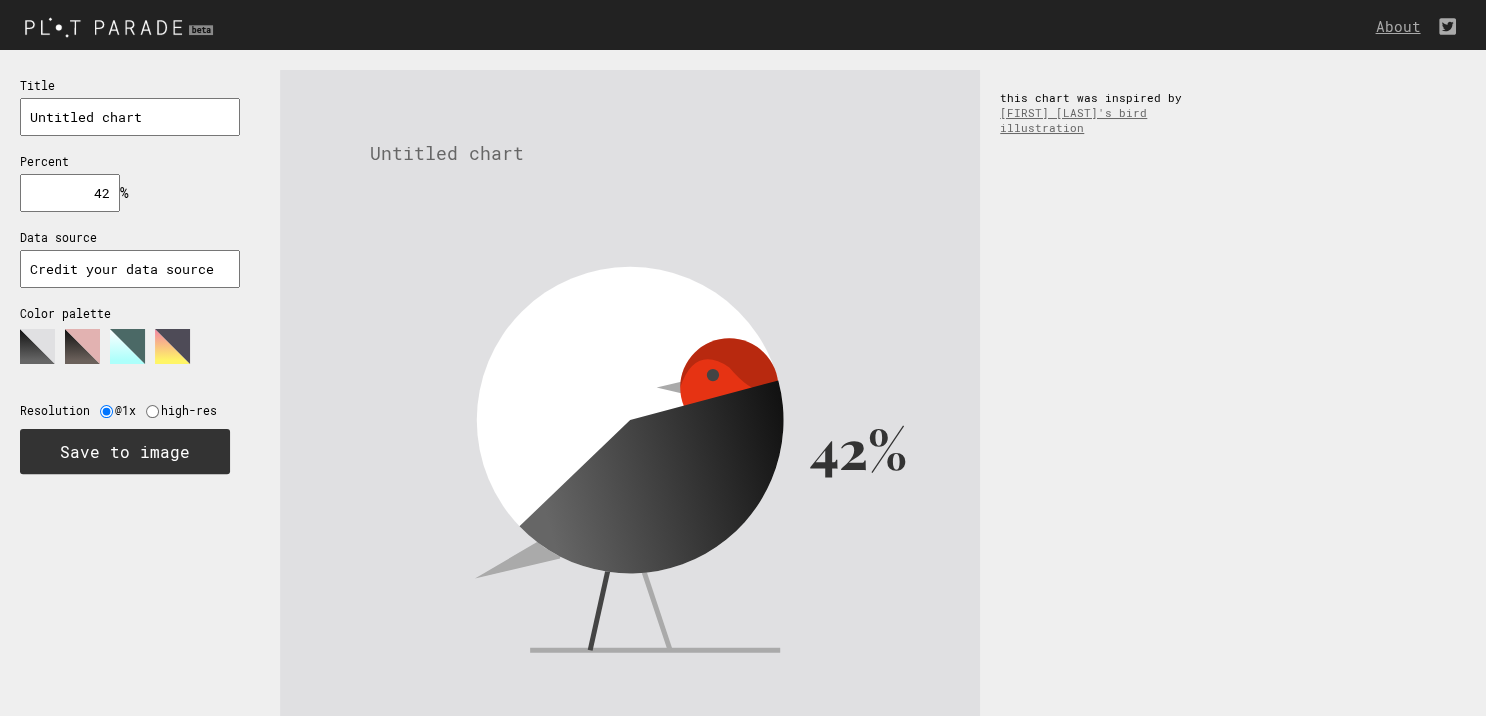 click at bounding box center [37, 346] 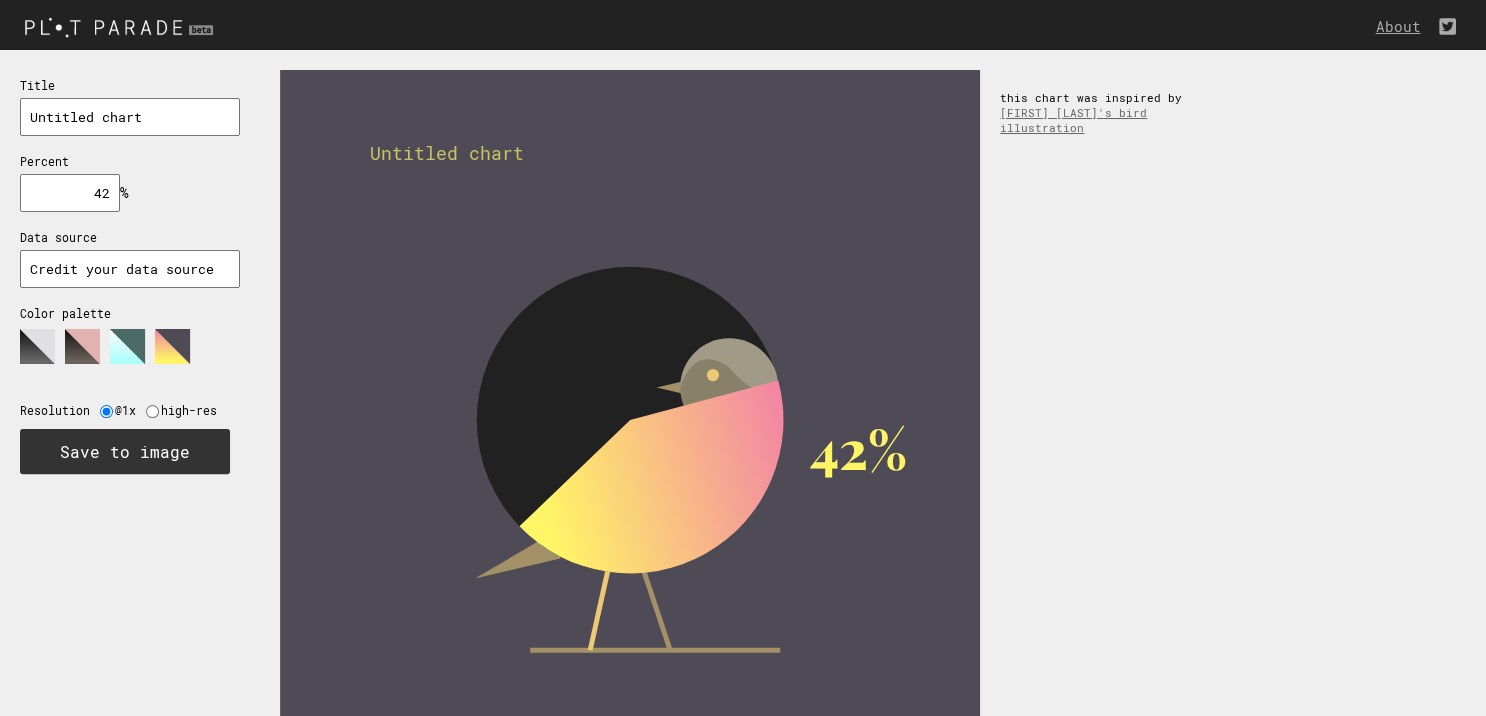 click at bounding box center (37, 346) 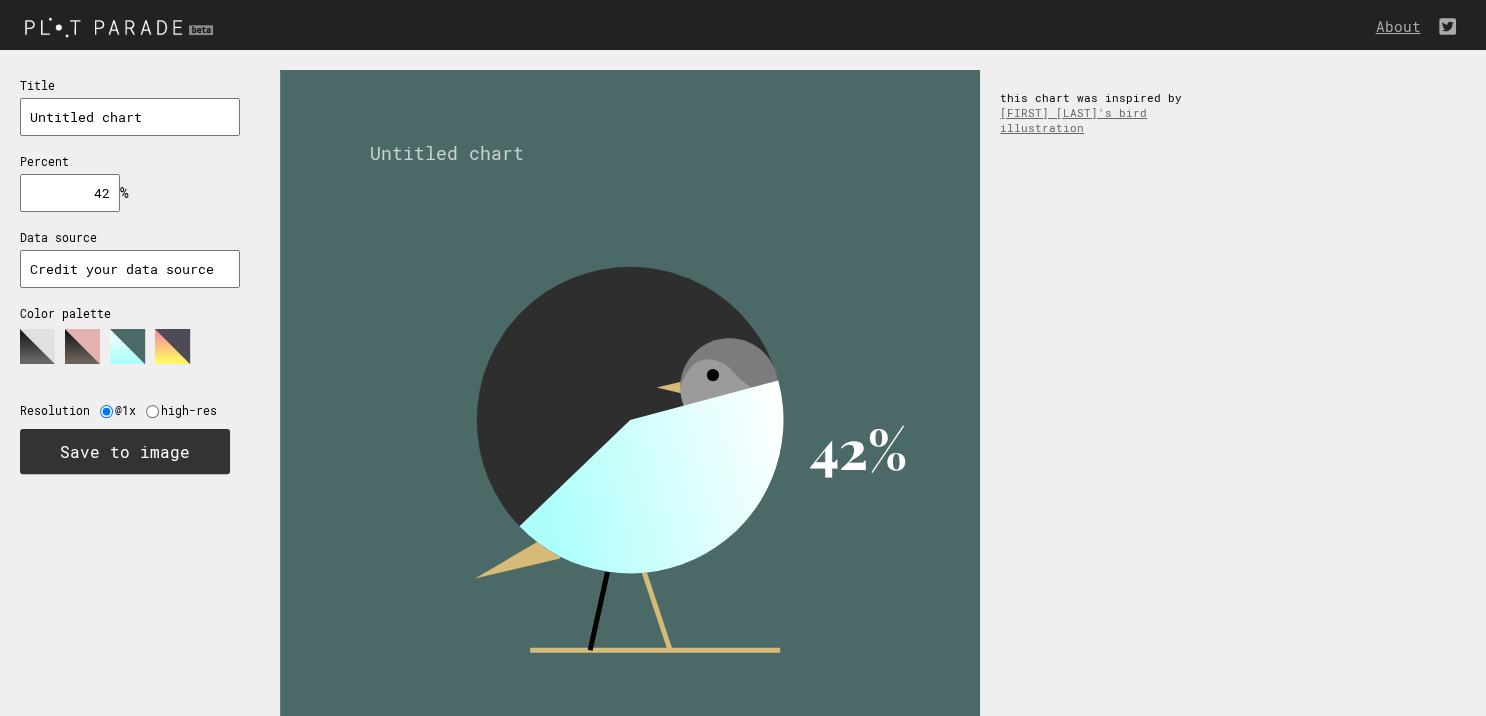 click at bounding box center (37, 346) 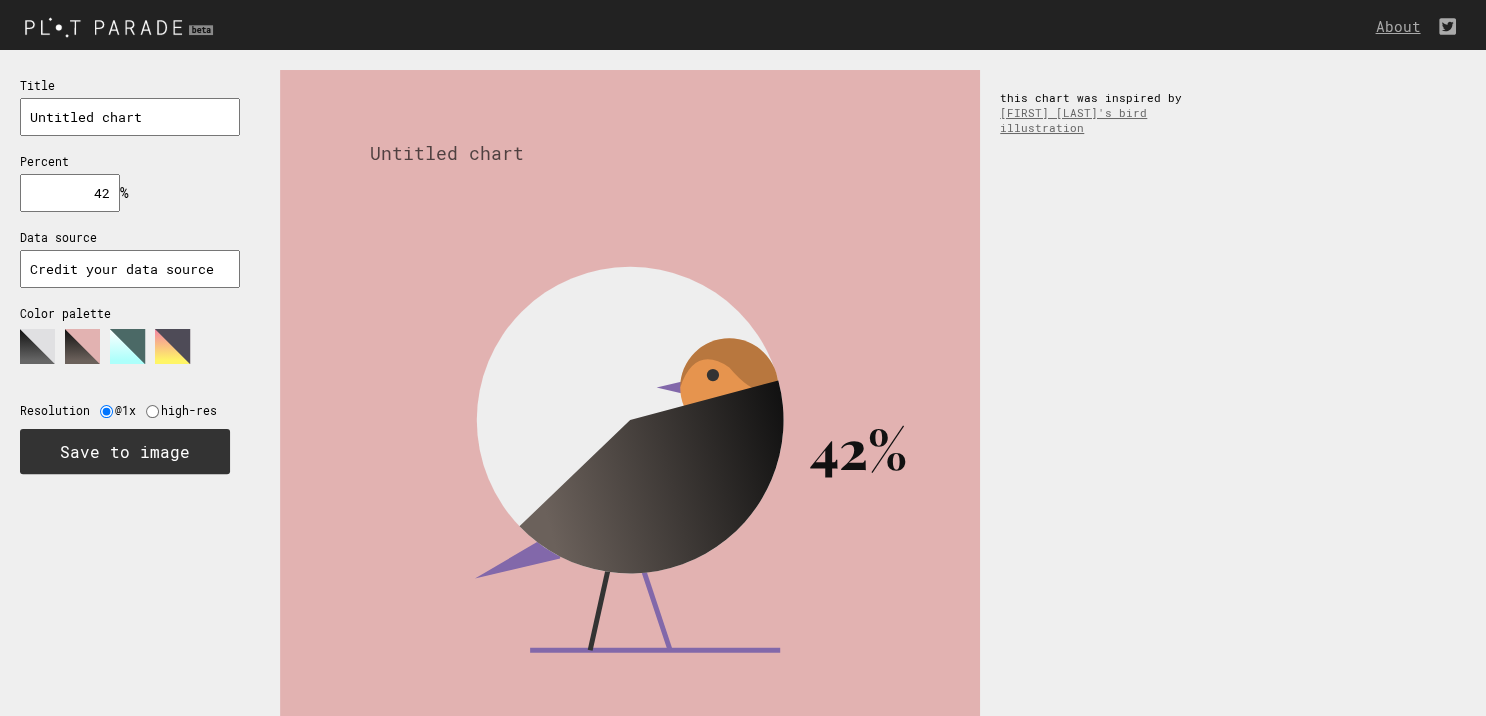 click at bounding box center (37, 346) 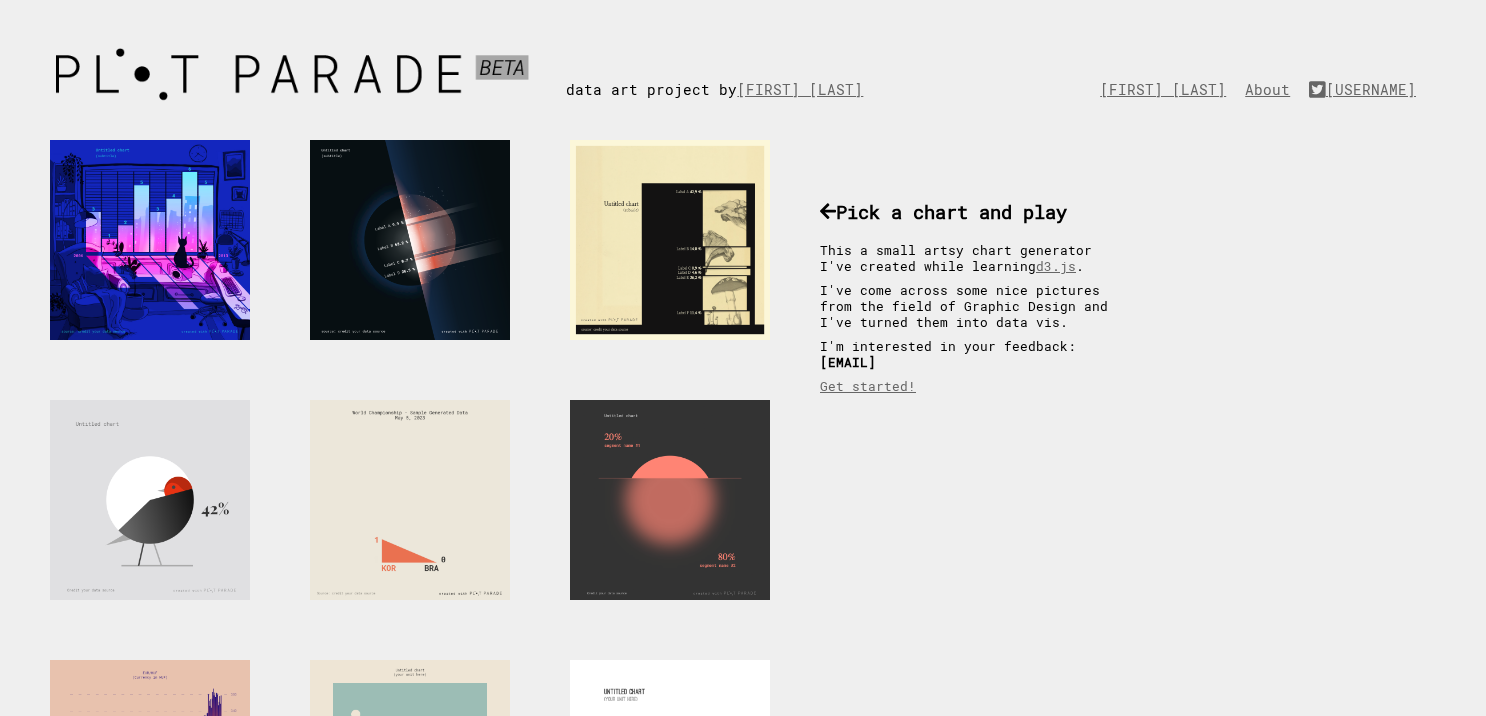 scroll, scrollTop: 52, scrollLeft: 0, axis: vertical 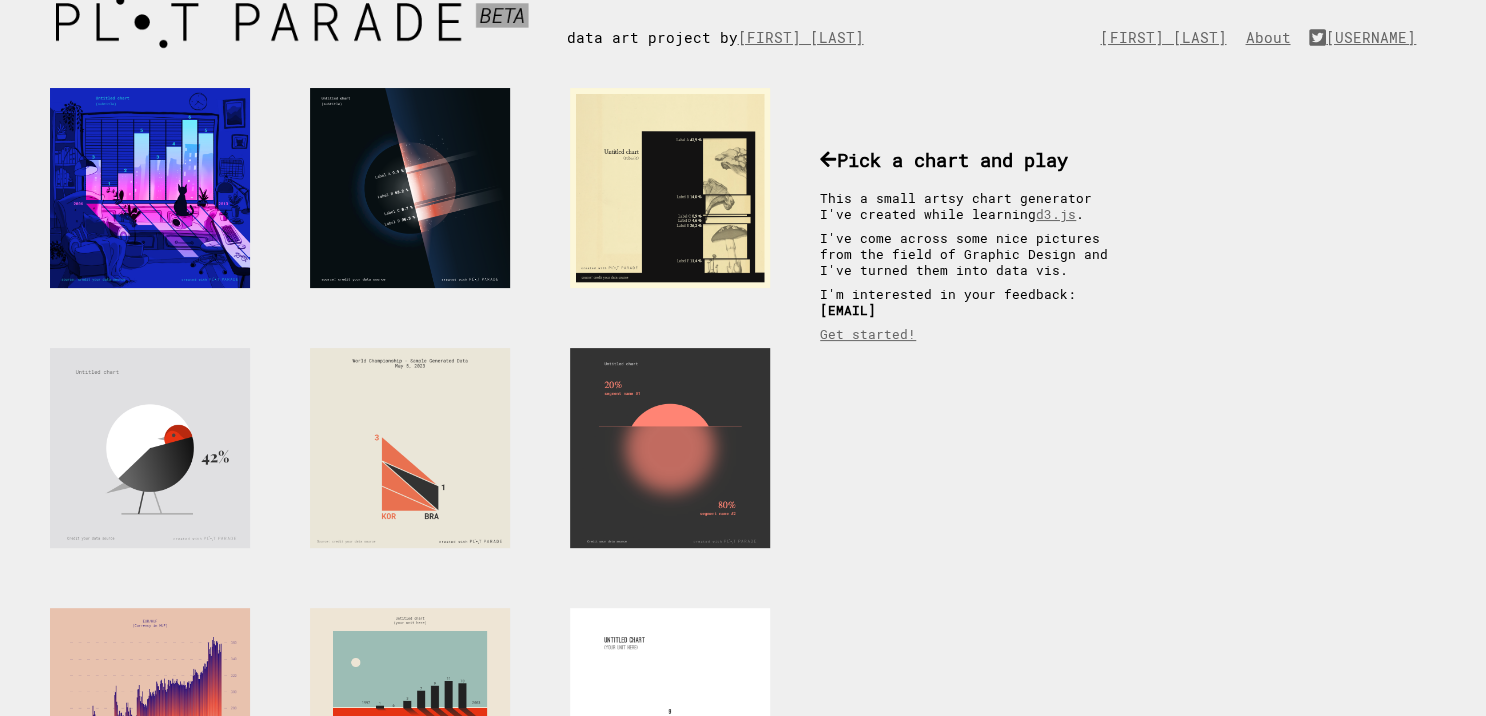click at bounding box center [303, 23] 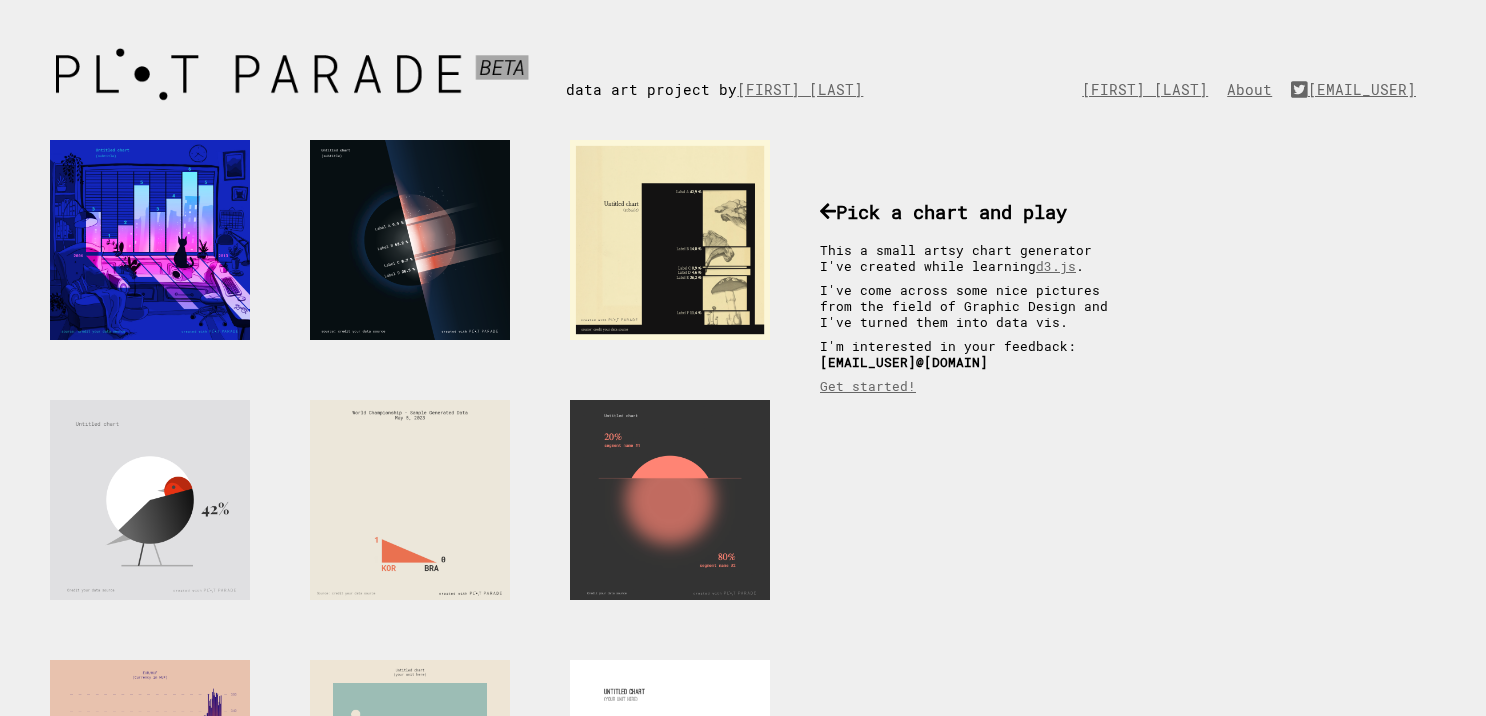 scroll, scrollTop: 0, scrollLeft: 0, axis: both 